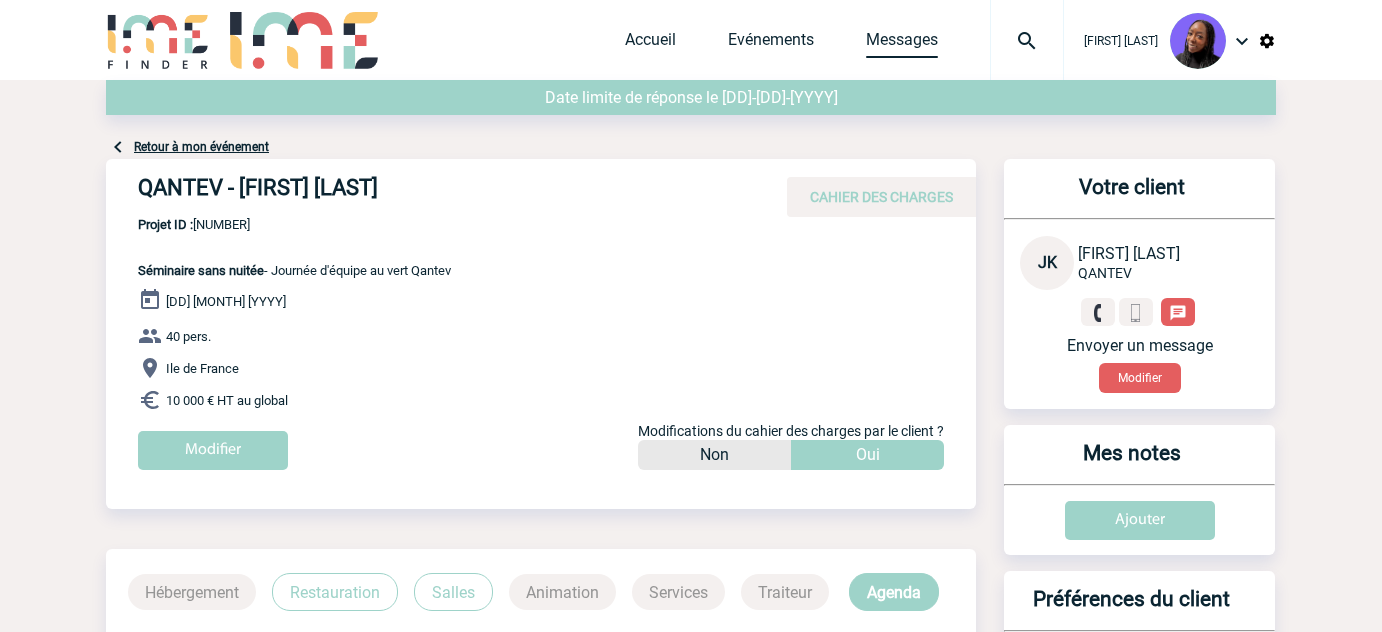 scroll, scrollTop: 0, scrollLeft: 0, axis: both 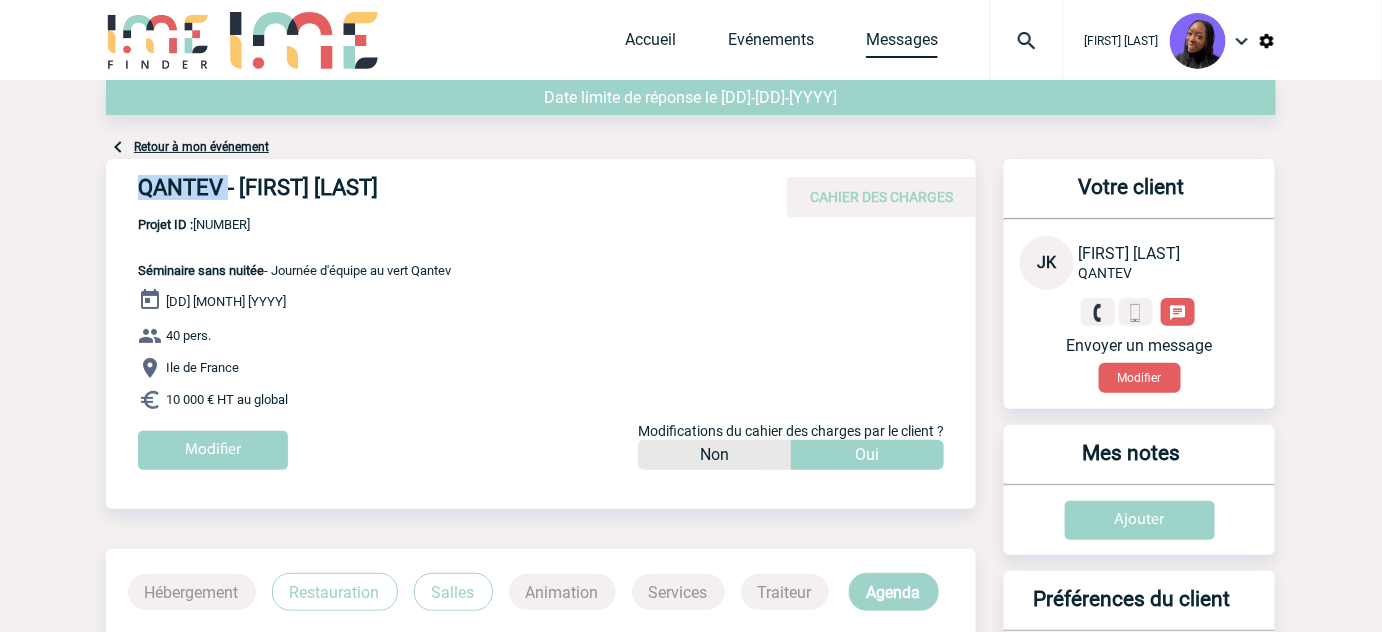 click on "Messages" at bounding box center [902, 44] 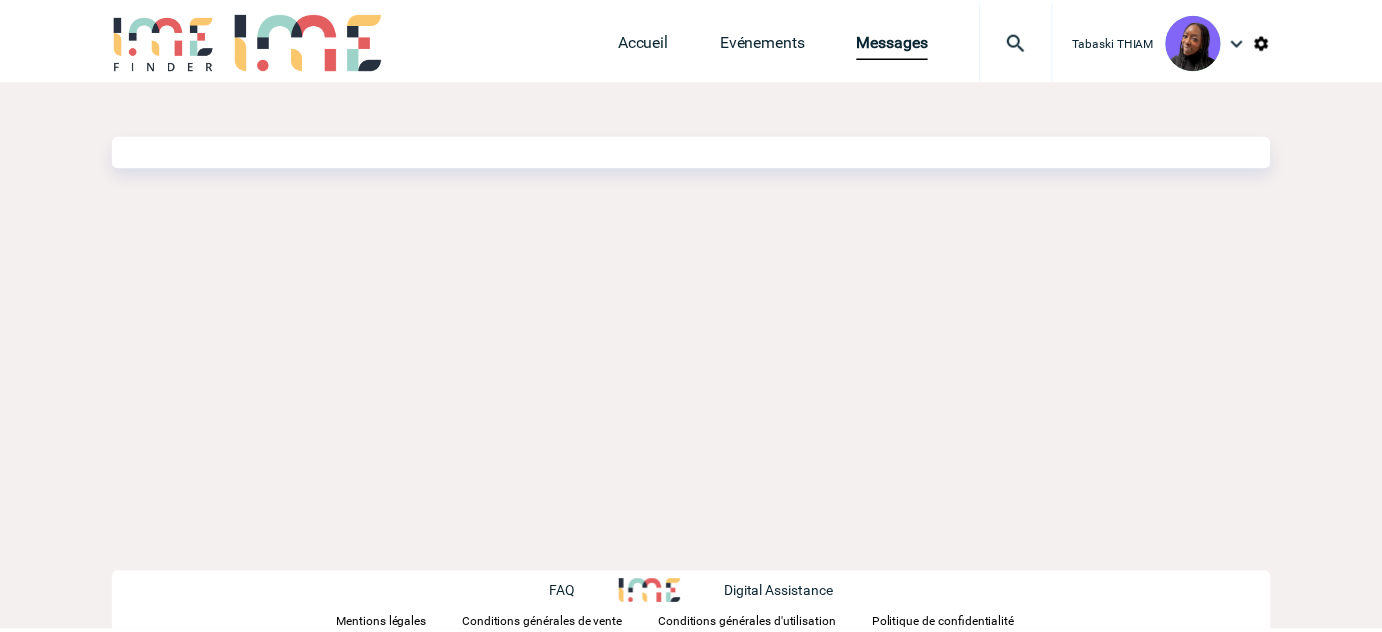 scroll, scrollTop: 0, scrollLeft: 0, axis: both 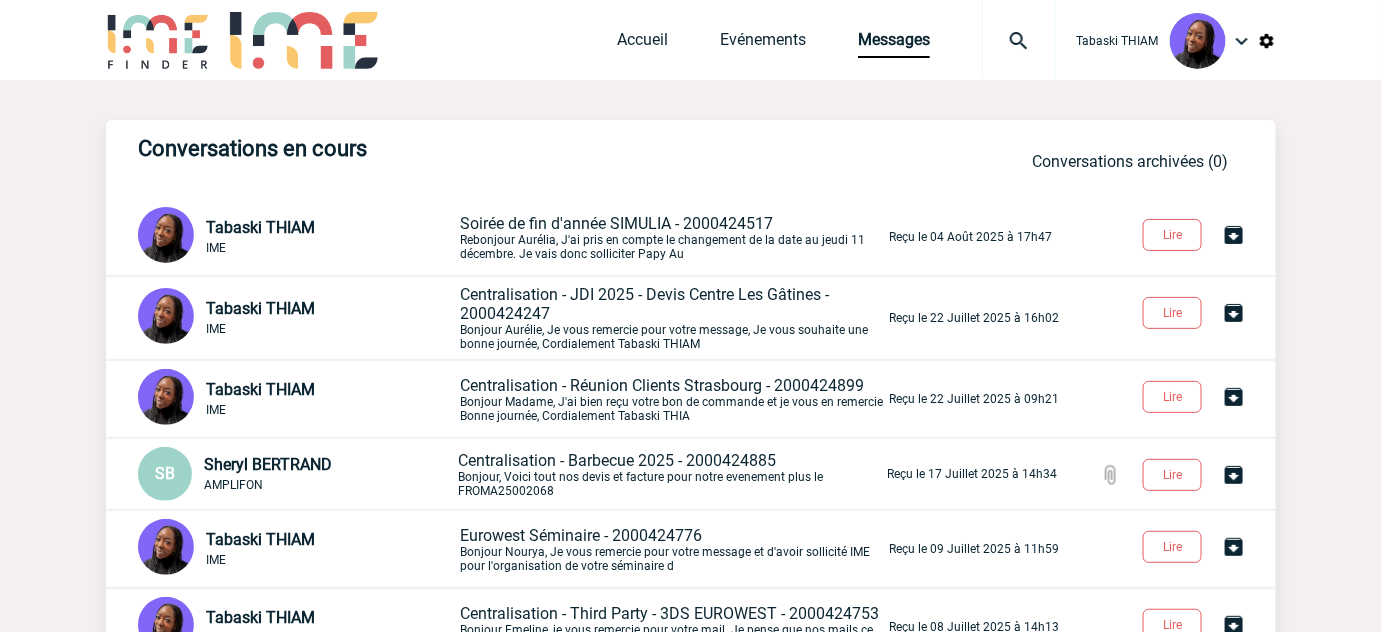 click on "Soirée de fin d'année SIMULIA - 2000424517 Rebonjour Aurélia,
J'ai pris en compte le changement de la date au jeudi 11 décembre.
Je vais donc solliciter Papy Au" at bounding box center [672, 237] 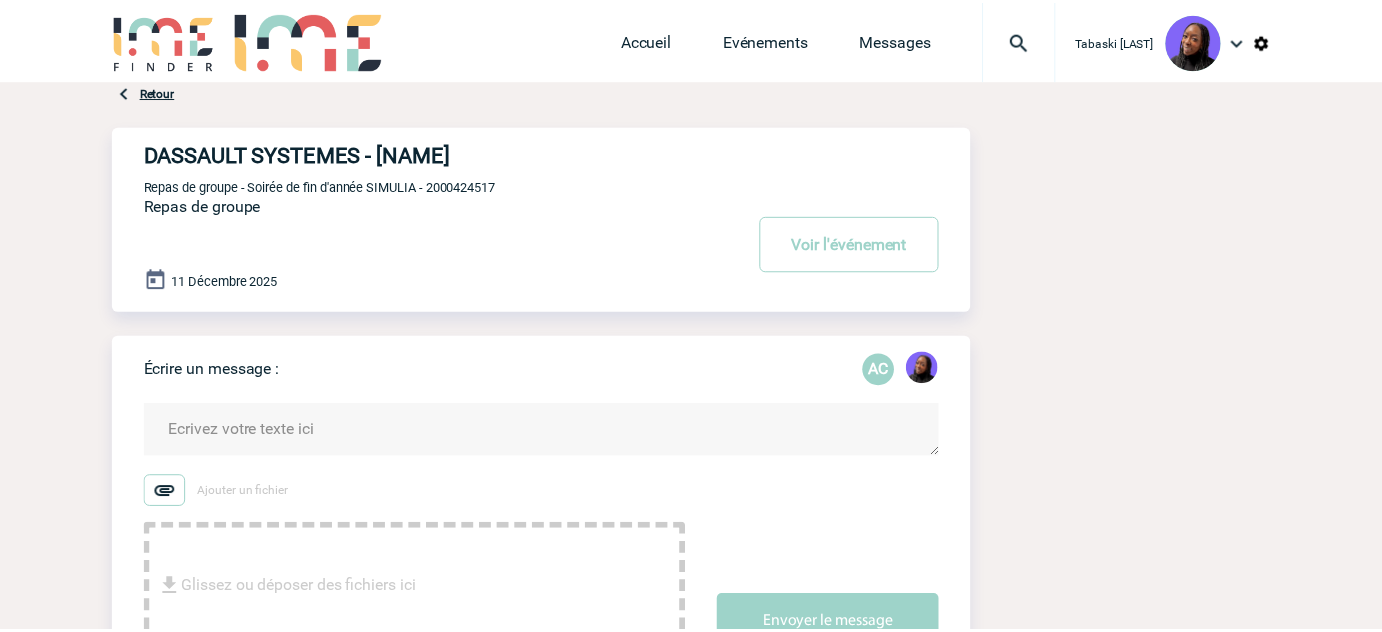 scroll, scrollTop: 0, scrollLeft: 0, axis: both 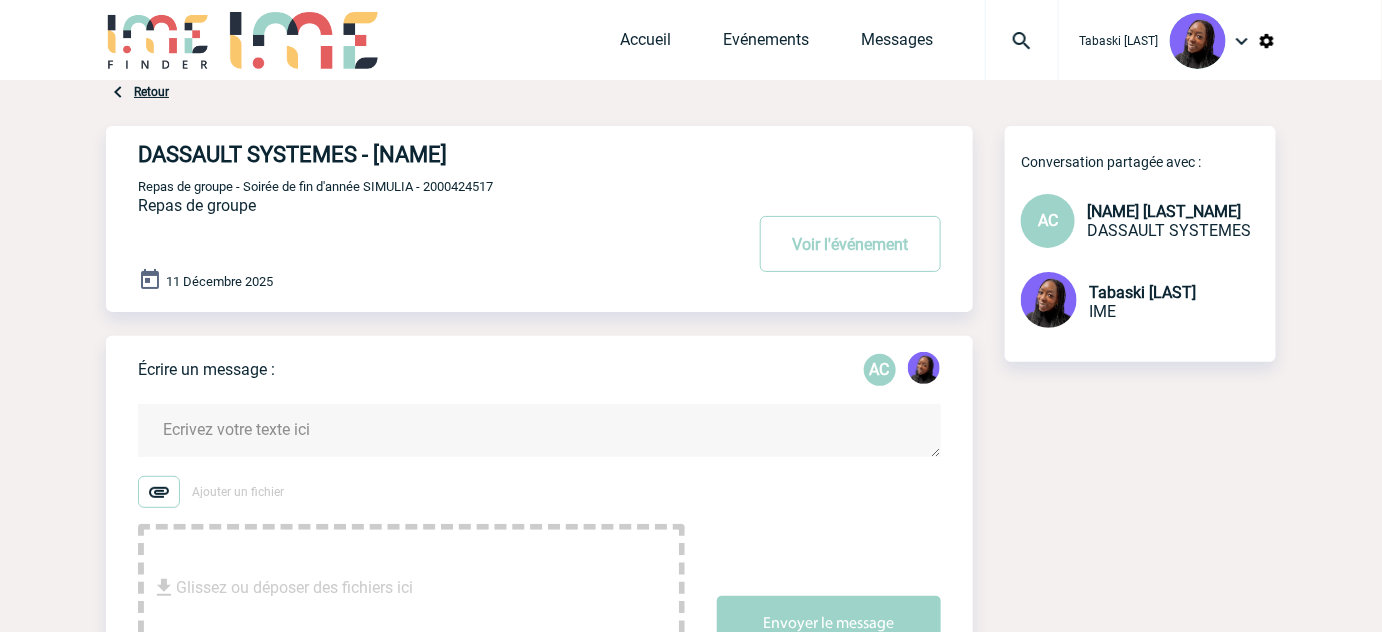 click at bounding box center (539, 430) 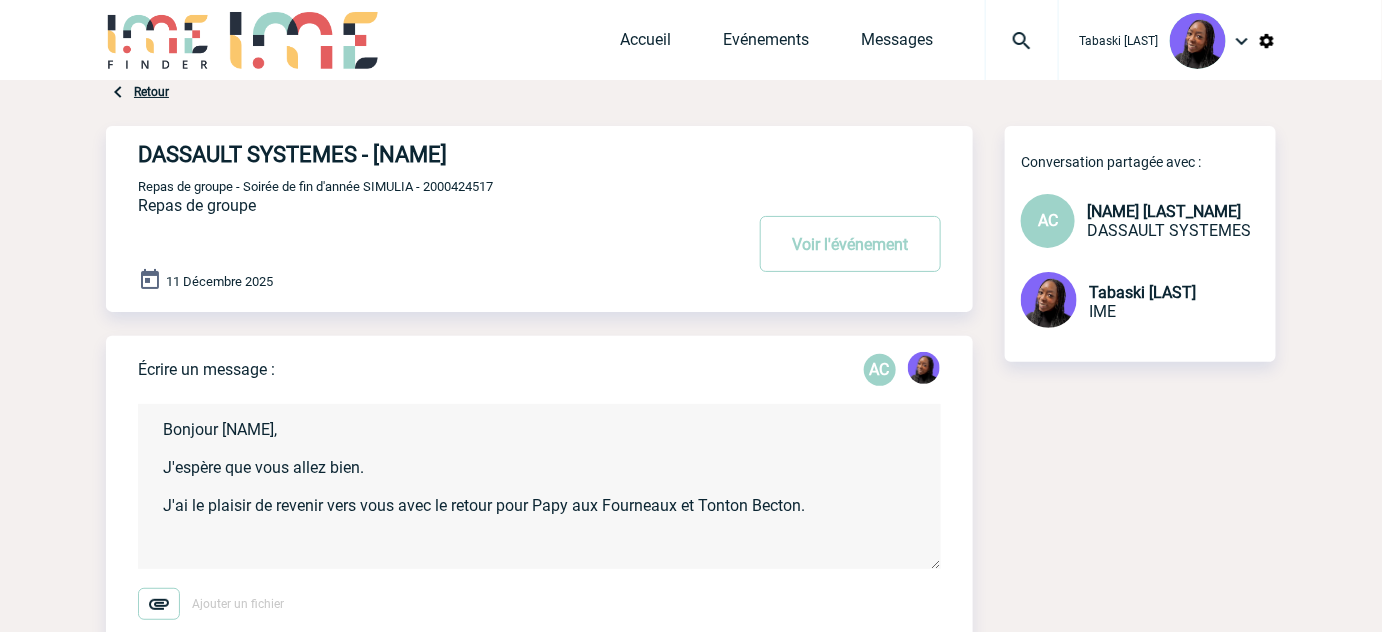 click on "Bonjour [NAME],
J'espère que vous allez bien.
J'ai le plaisir de revenir vers vous avec le retour pour Papy aux Fourneaux et Tonton Becton." at bounding box center [539, 486] 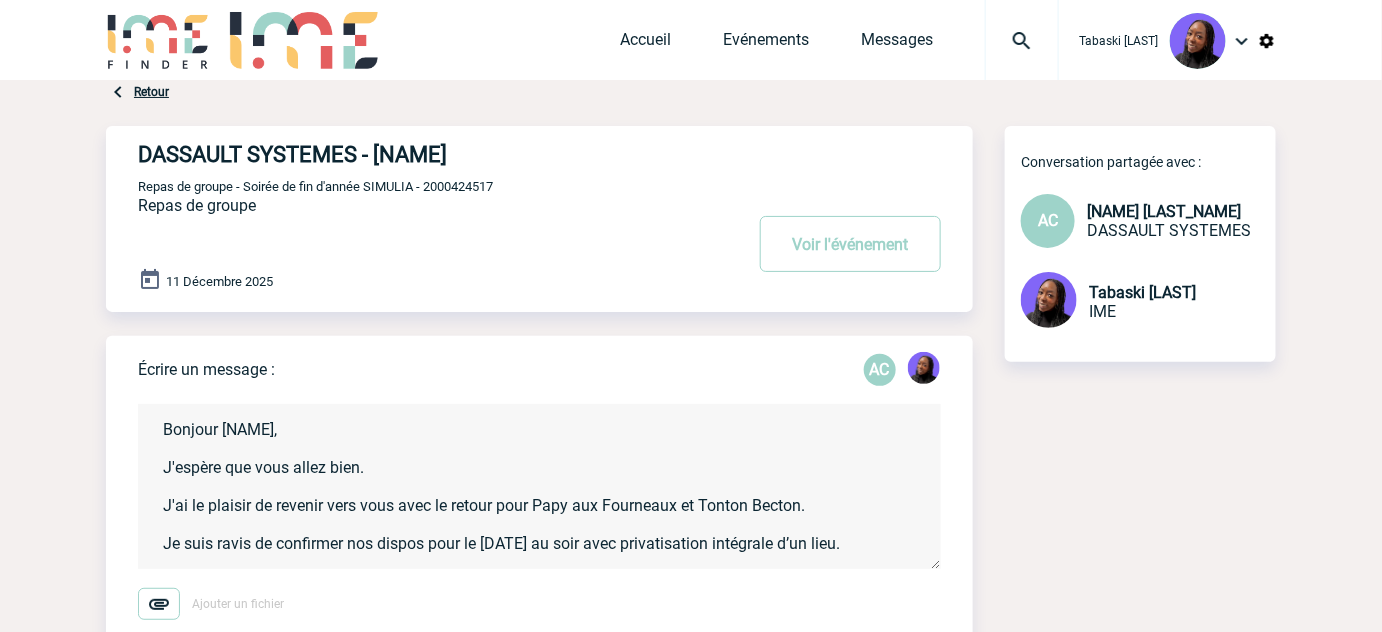 click on "Bonjour [NAME],
J'espère que vous allez bien.
J'ai le plaisir de revenir vers vous avec le retour pour Papy aux Fourneaux et Tonton Becton.
Je suis ravis de confirmer nos dispos pour le [DATE] au soir avec privatisation intégrale d’un lieu." at bounding box center (539, 486) 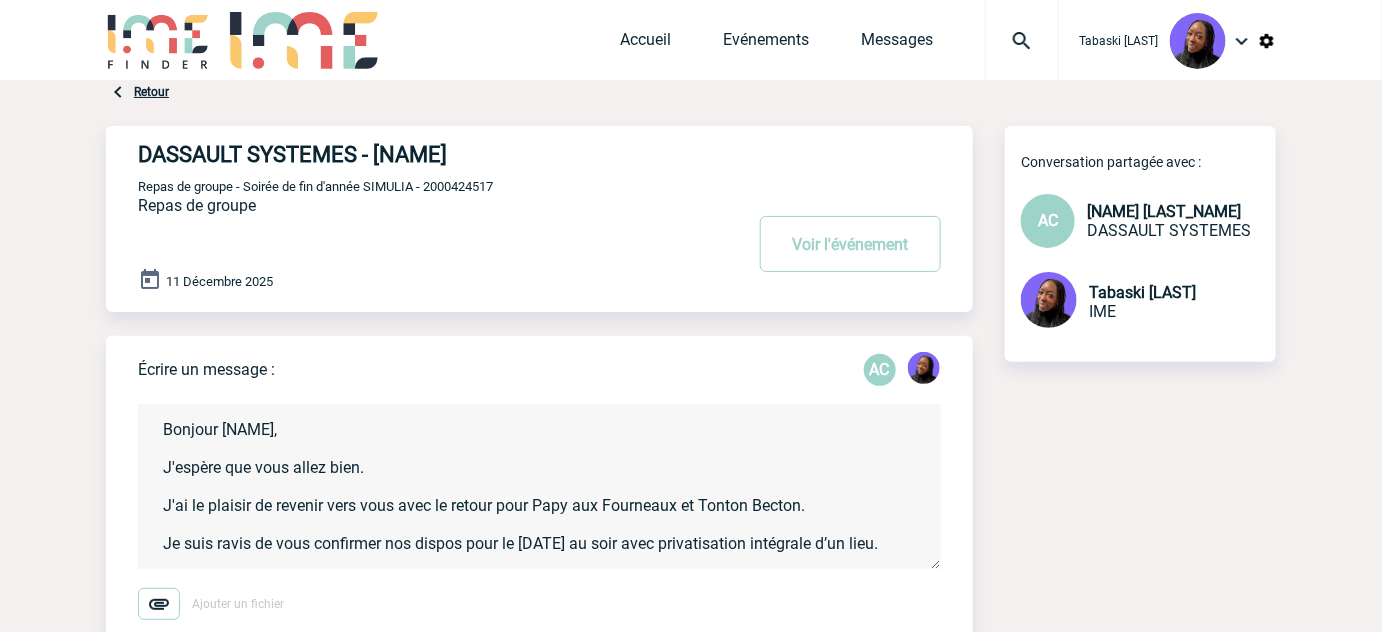 click on "Bonjour [NAME],
J'espère que vous allez bien.
J'ai le plaisir de revenir vers vous avec le retour pour Papy aux Fourneaux et Tonton Becton.
Je suis ravis de vous confirmer nos dispos pour le [DATE] au soir avec privatisation intégrale d’un lieu." at bounding box center (539, 486) 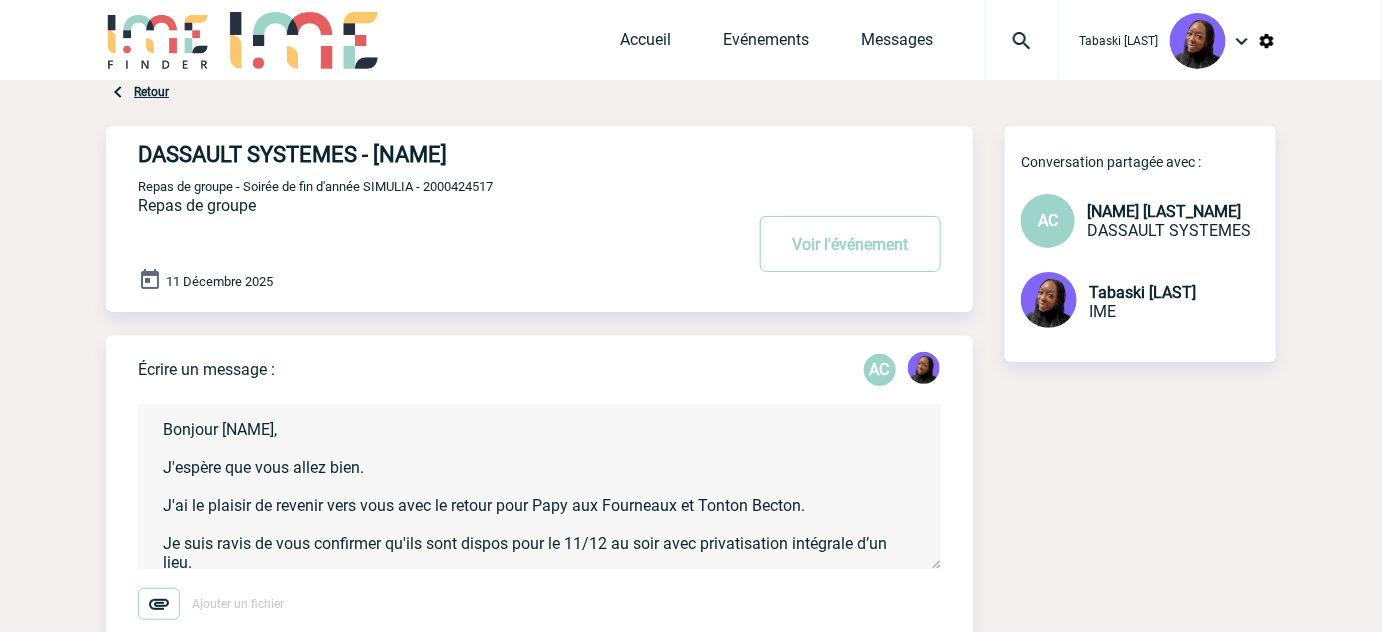 click on "Bonjour [NAME],
J'espère que vous allez bien.
J'ai le plaisir de revenir vers vous avec le retour pour Papy aux Fourneaux et Tonton Becton.
Je suis ravis de vous confirmer qu'ils sont dispos pour le 11/12 au soir avec privatisation intégrale d’un lieu." at bounding box center [539, 486] 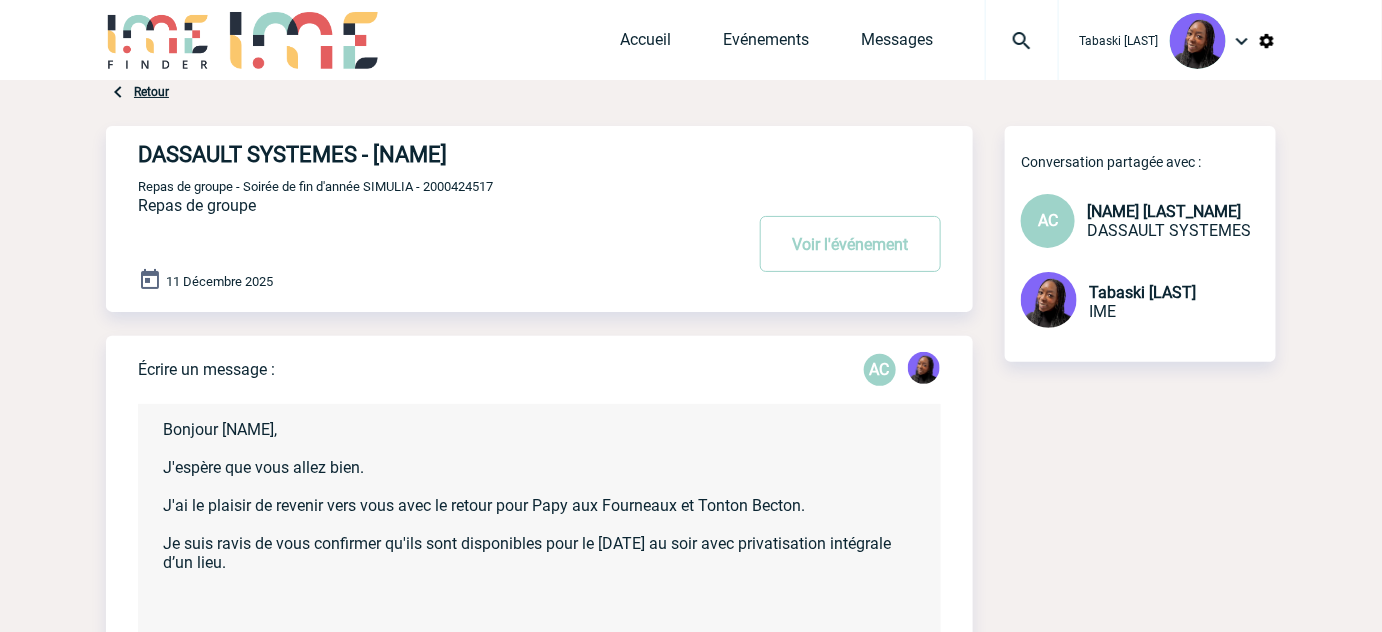 scroll, scrollTop: 0, scrollLeft: 0, axis: both 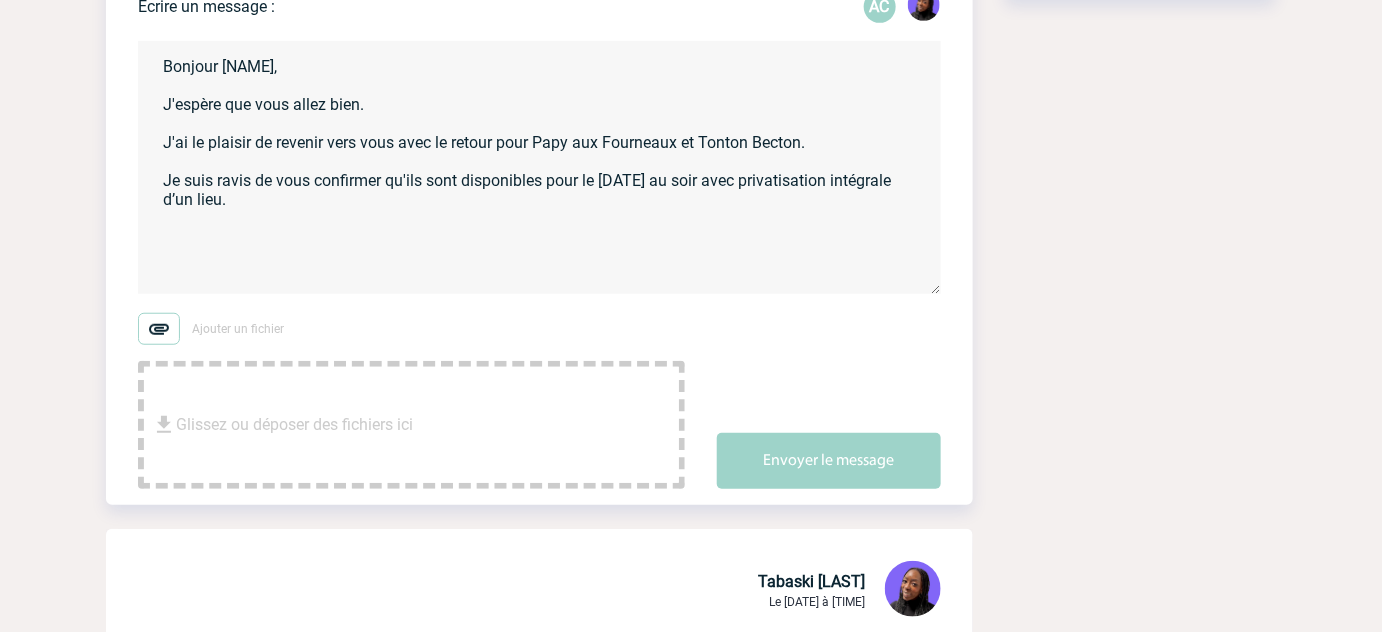 click on "Bonjour [NAME],
J'espère que vous allez bien.
J'ai le plaisir de revenir vers vous avec le retour pour Papy aux Fourneaux et Tonton Becton.
Je suis ravis de vous confirmer qu'ils sont disponibles pour le [DATE] au soir avec privatisation intégrale d’un lieu." at bounding box center [539, 167] 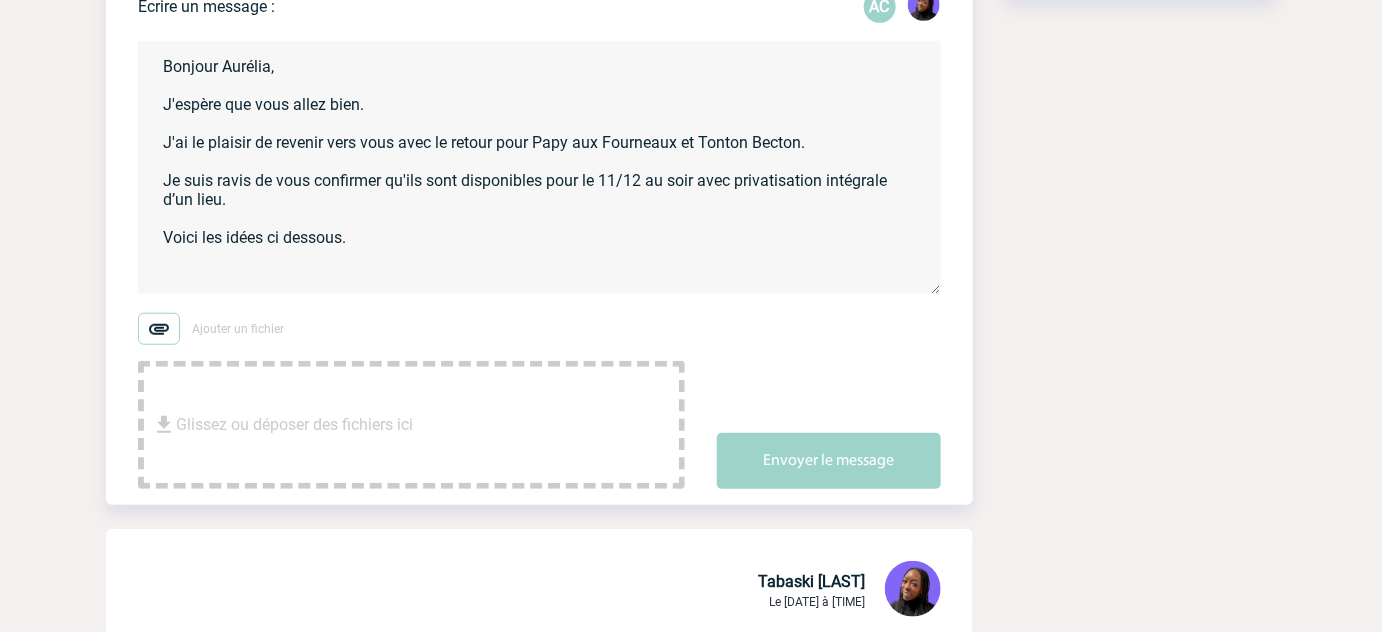 click on "Bonjour Aurélia,
J'espère que vous allez bien.
J'ai le plaisir de revenir vers vous avec le retour pour Papy aux Fourneaux et Tonton Becton.
Je suis ravis de vous confirmer qu'ils sont disponibles pour le 11/12 au soir avec privatisation intégrale d’un lieu.
Voici les idées ci dessous." at bounding box center (539, 167) 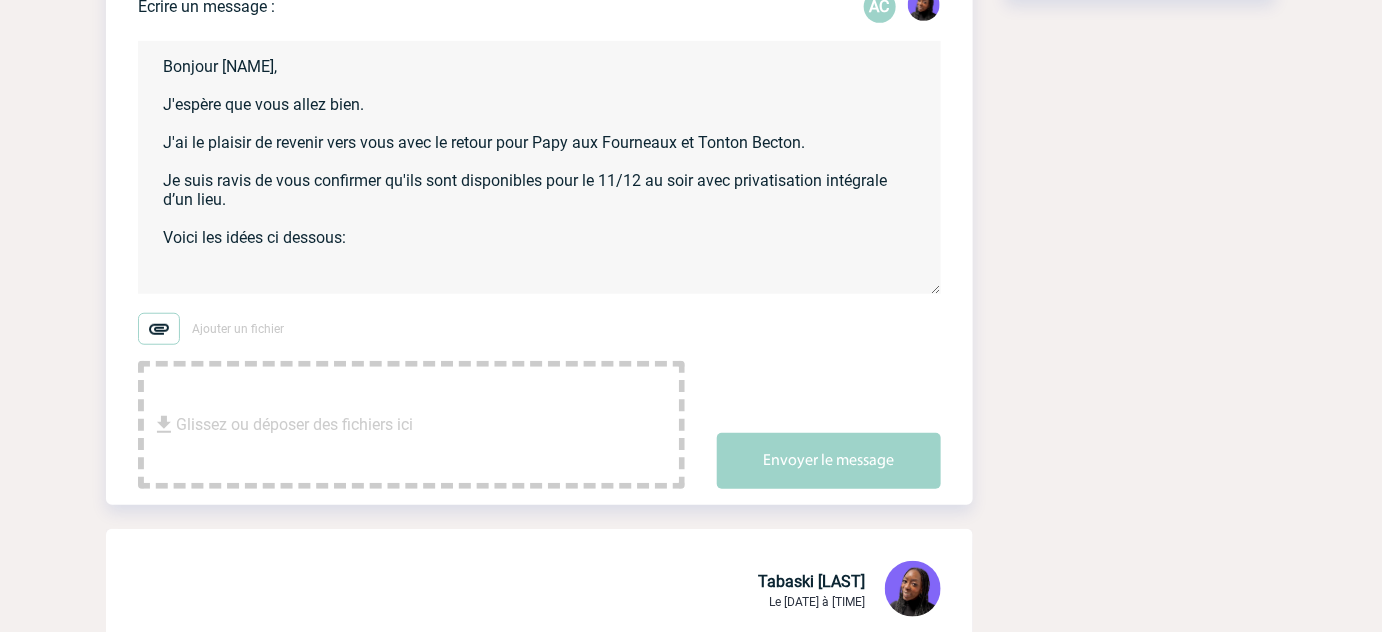 paste on "PAPY AUX FOURNEAUX
Privatisation entière salon et salle à manger, espace canapé et babyfoot, musique et accès terrasse
Projection possible
Entrée plat dessert (menus vus en avance, viande / poisson / végétarien)
Vins et champagne à discrétion
Eaux plates et gazeuses
Café
= [PRICE]/p
TONTON BECTON
Privatisation entière salon et salle à manger, bar secret, patio espace canapé et babyfoot, Tv frame, musique et accès terrasse
Entrée plat dessert (menus vus en avance, viande / poisson / végétarien)
Vins et champagne à discrétion
Eaux plates et gazeuses
Café
= [PRICE]/p" 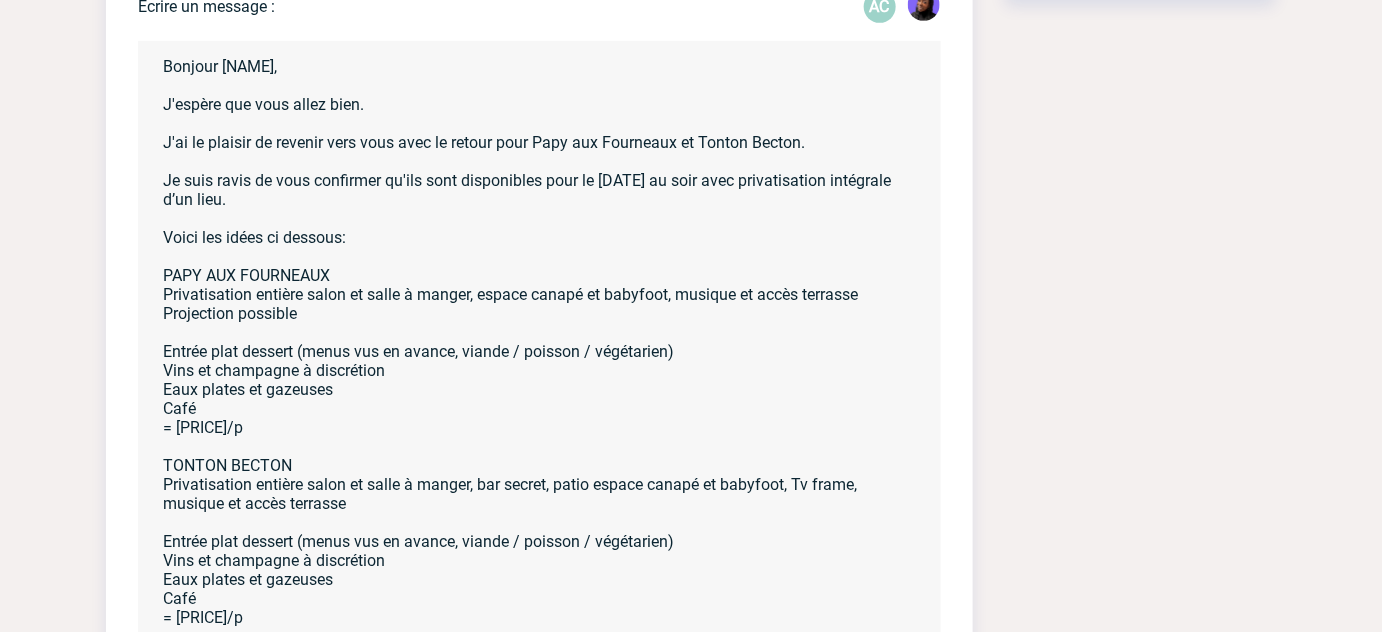 drag, startPoint x: 932, startPoint y: 295, endPoint x: 983, endPoint y: 674, distance: 382.41602 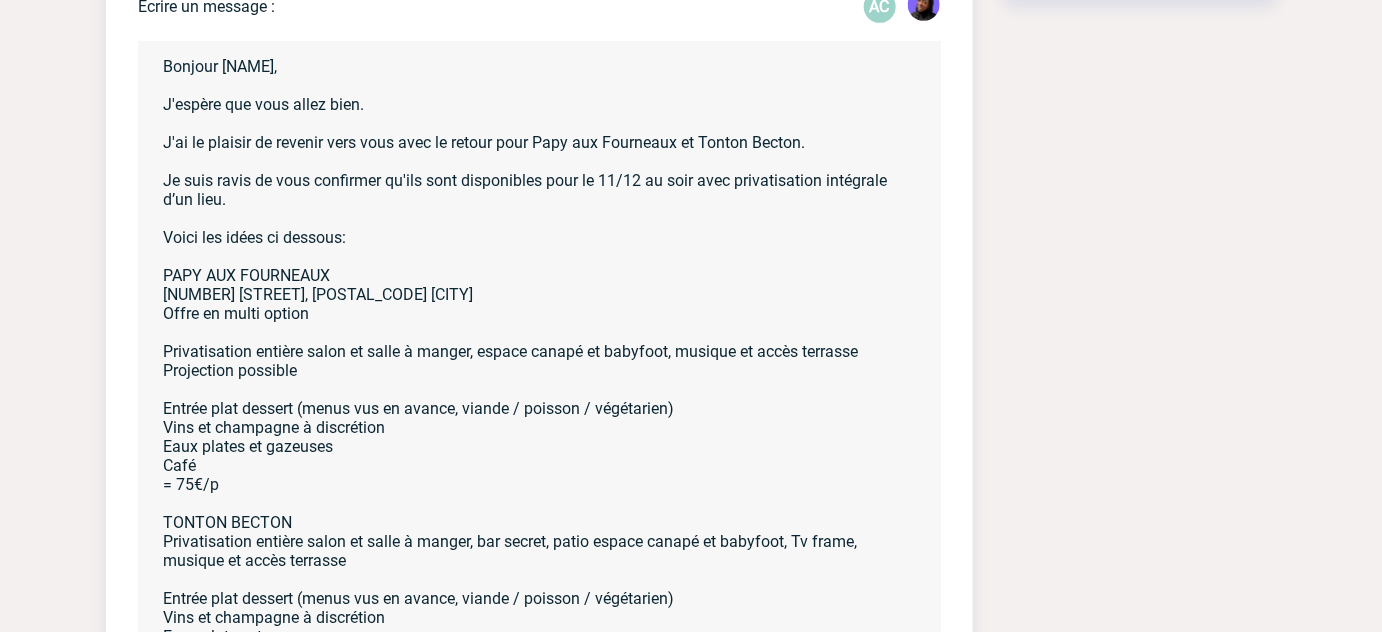 click on "Bonjour [NAME],
J'espère que vous allez bien.
J'ai le plaisir de revenir vers vous avec le retour pour Papy aux Fourneaux et Tonton Becton.
Je suis ravis de vous confirmer qu'ils sont disponibles pour le 11/12 au soir avec privatisation intégrale d’un lieu.
Voici les idées ci dessous:
PAPY AUX FOURNEAUX
[NUMBER] [STREET], [POSTAL_CODE] [CITY]
Offre en multi option
Privatisation entière salon et salle à manger, espace canapé et babyfoot, musique et accès terrasse
Projection possible
Entrée plat dessert (menus vus en avance, viande / poisson / végétarien)
Vins et champagne à discrétion
Eaux plates et gazeuses
Café
= 75€/p
TONTON BECTON
Privatisation entière salon et salle à manger, bar secret, patio espace canapé et babyfoot, Tv frame, musique et accès terrasse
Entrée plat dessert (menus vus en avance, viande / poisson / végétarien)
Vins et champagne à discrétion
Eaux plates et gazeuses
Café
= 79€/p" at bounding box center (539, 357) 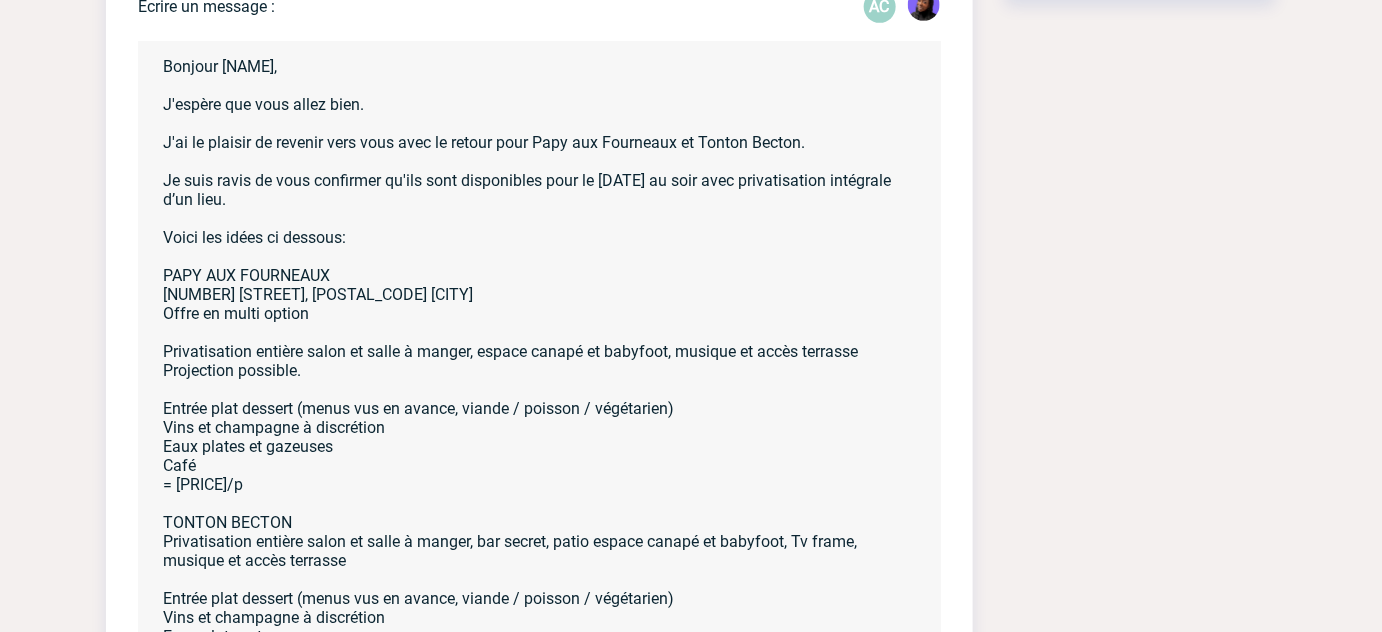 drag, startPoint x: 212, startPoint y: 417, endPoint x: 258, endPoint y: 407, distance: 47.07441 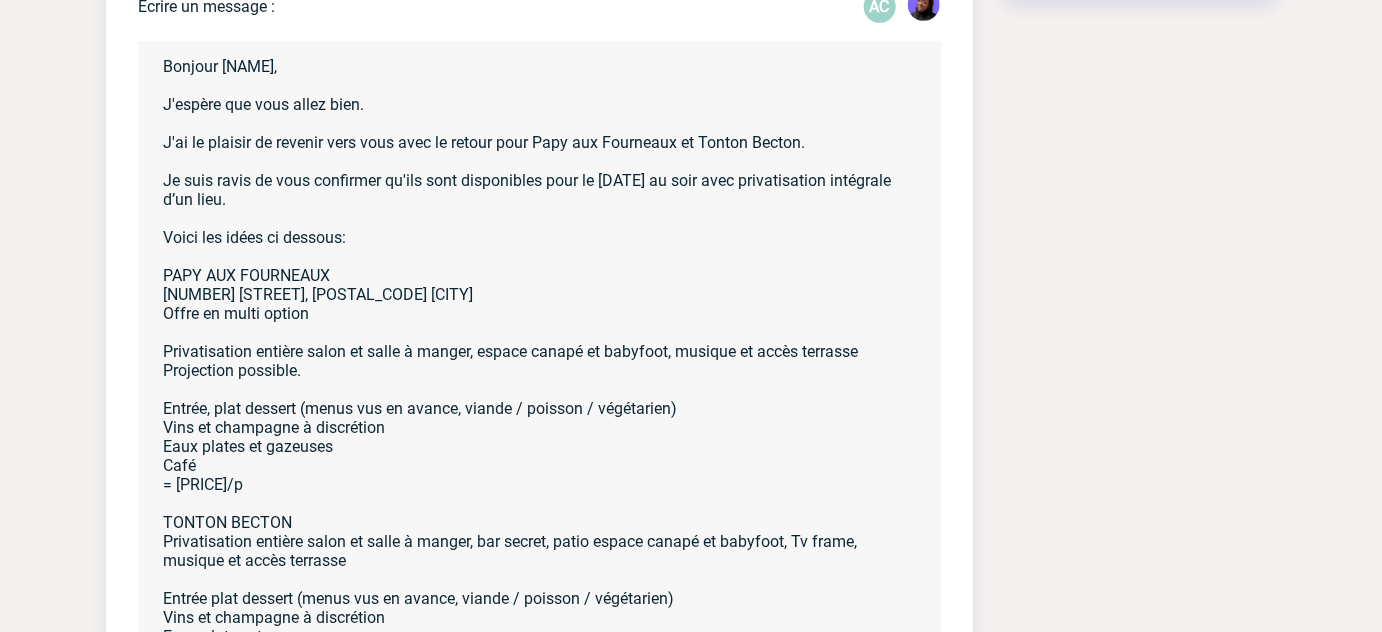 drag, startPoint x: 242, startPoint y: 422, endPoint x: 312, endPoint y: 416, distance: 70.256676 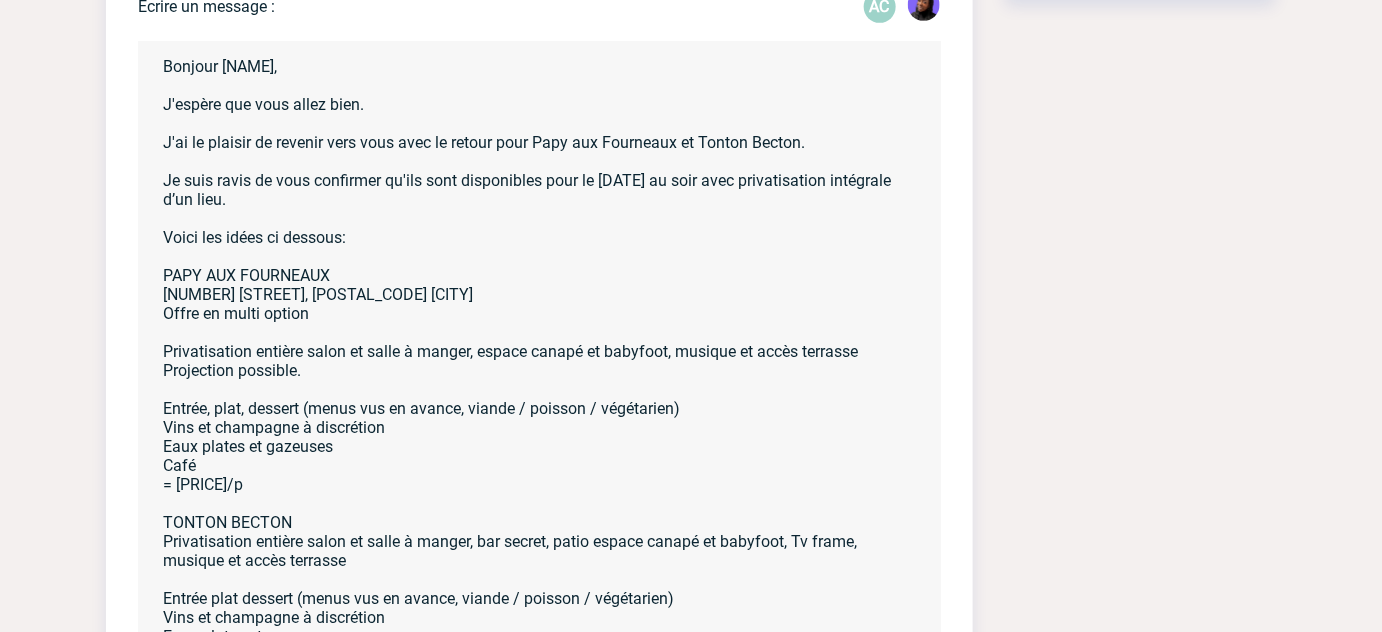 click on "Bonjour [NAME],
J'espère que vous allez bien.
J'ai le plaisir de revenir vers vous avec le retour pour Papy aux Fourneaux et Tonton Becton.
Je suis ravis de vous confirmer qu'ils sont disponibles pour le [DATE] au soir avec privatisation intégrale d’un lieu.
Voici les idées ci dessous:
PAPY AUX FOURNEAUX
[NUMBER] [STREET], [POSTAL_CODE] [CITY]
Offre en multi option
Privatisation entière salon et salle à manger, espace canapé et babyfoot, musique et accès terrasse
Projection possible.
Entrée, plat, dessert (menus vus en avance, viande / poisson / végétarien)
Vins et champagne à discrétion
Eaux plates et gazeuses
Café
= [PRICE]/p
TONTON BECTON
Privatisation entière salon et salle à manger, bar secret, patio espace canapé et babyfoot, Tv frame, musique et accès terrasse
Entrée plat dessert (menus vus en avance, viande / poisson / végétarien)
Vins et champagne à discrétion
Eaux plates et gazeuses
Café
= [PRICE]/p" at bounding box center (539, 357) 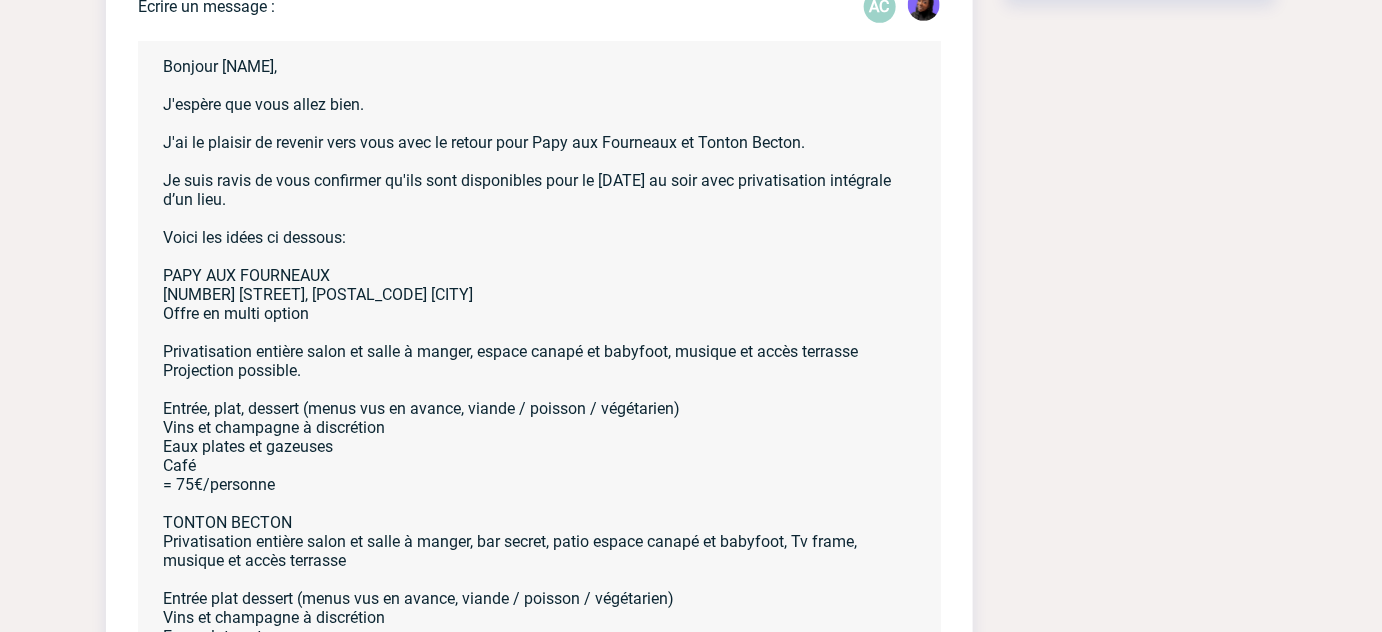 click on "Bonjour [NAME],
J'espère que vous allez bien.
J'ai le plaisir de revenir vers vous avec le retour pour Papy aux Fourneaux et Tonton Becton.
Je suis ravis de vous confirmer qu'ils sont disponibles pour le [DATE] au soir avec privatisation intégrale d’un lieu.
Voici les idées ci dessous:
PAPY AUX FOURNEAUX
[NUMBER] [STREET], [POSTAL_CODE] [CITY]
Offre en multi option
Privatisation entière salon et salle à manger, espace canapé et babyfoot, musique et accès terrasse
Projection possible.
Entrée, plat, dessert (menus vus en avance, viande / poisson / végétarien)
Vins et champagne à discrétion
Eaux plates et gazeuses
Café
= 75€/personne
TONTON BECTON
Privatisation entière salon et salle à manger, bar secret, patio espace canapé et babyfoot, Tv frame, musique et accès terrasse
Entrée plat dessert (menus vus en avance, viande / poisson / végétarien)
Vins et champagne à discrétion
Eaux plates et gazeuses
Café
= 79€/p" at bounding box center (539, 357) 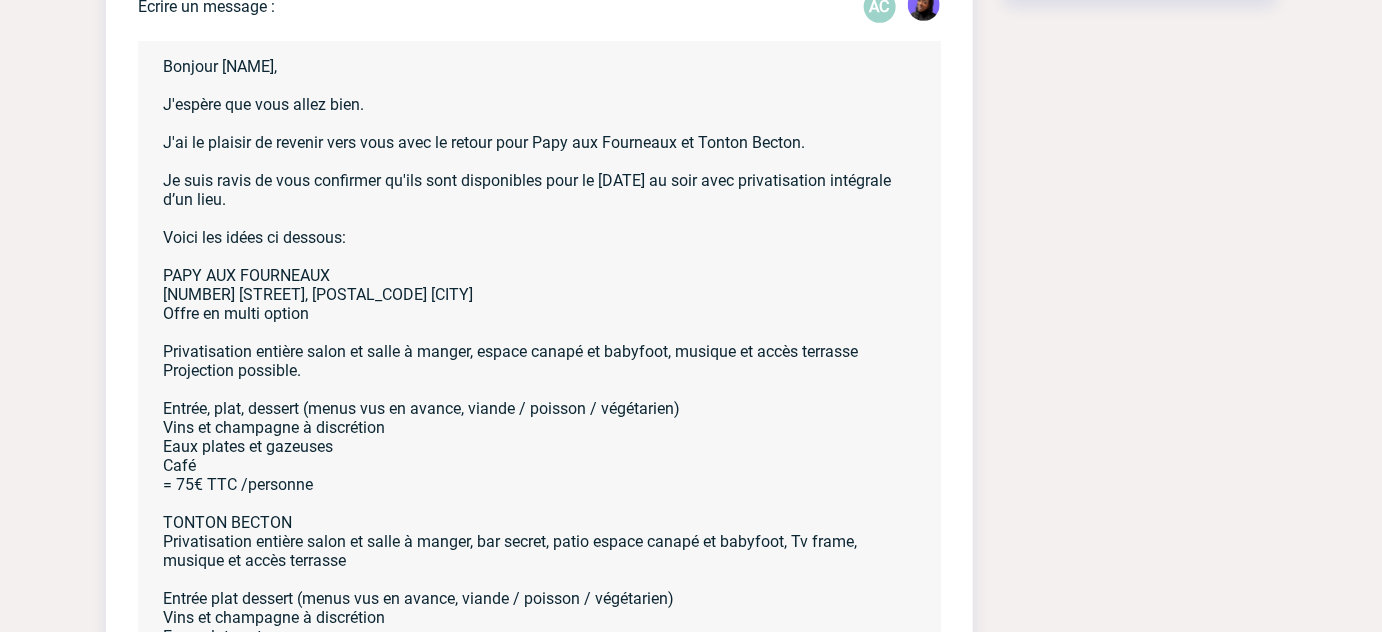 scroll, scrollTop: 76, scrollLeft: 0, axis: vertical 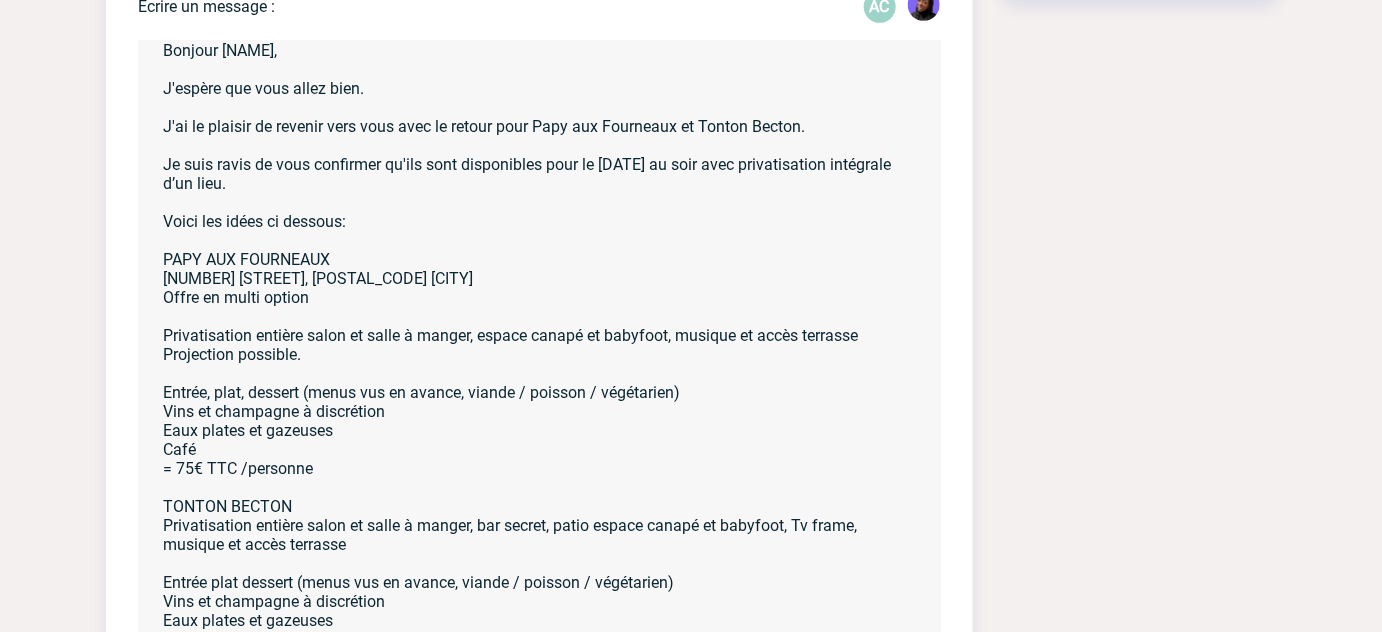 click on "Bonjour [NAME],
J'espère que vous allez bien.
J'ai le plaisir de revenir vers vous avec le retour pour Papy aux Fourneaux et Tonton Becton.
Je suis ravis de vous confirmer qu'ils sont disponibles pour le [DATE] au soir avec privatisation intégrale d’un lieu.
Voici les idées ci dessous:
PAPY AUX FOURNEAUX
[NUMBER] [STREET], [POSTAL_CODE] [CITY]
Offre en multi option
Privatisation entière salon et salle à manger, espace canapé et babyfoot, musique et accès terrasse
Projection possible.
Entrée, plat, dessert (menus vus en avance, viande / poisson / végétarien)
Vins et champagne à discrétion
Eaux plates et gazeuses
Café
= 75€ TTC /personne
TONTON BECTON
Privatisation entière salon et salle à manger, bar secret, patio espace canapé et babyfoot, Tv frame, musique et accès terrasse
Entrée plat dessert (menus vus en avance, viande / poisson / végétarien)
Vins et champagne à discrétion
Eaux plates et gazeuses
Café
= 79€/p" at bounding box center [539, 357] 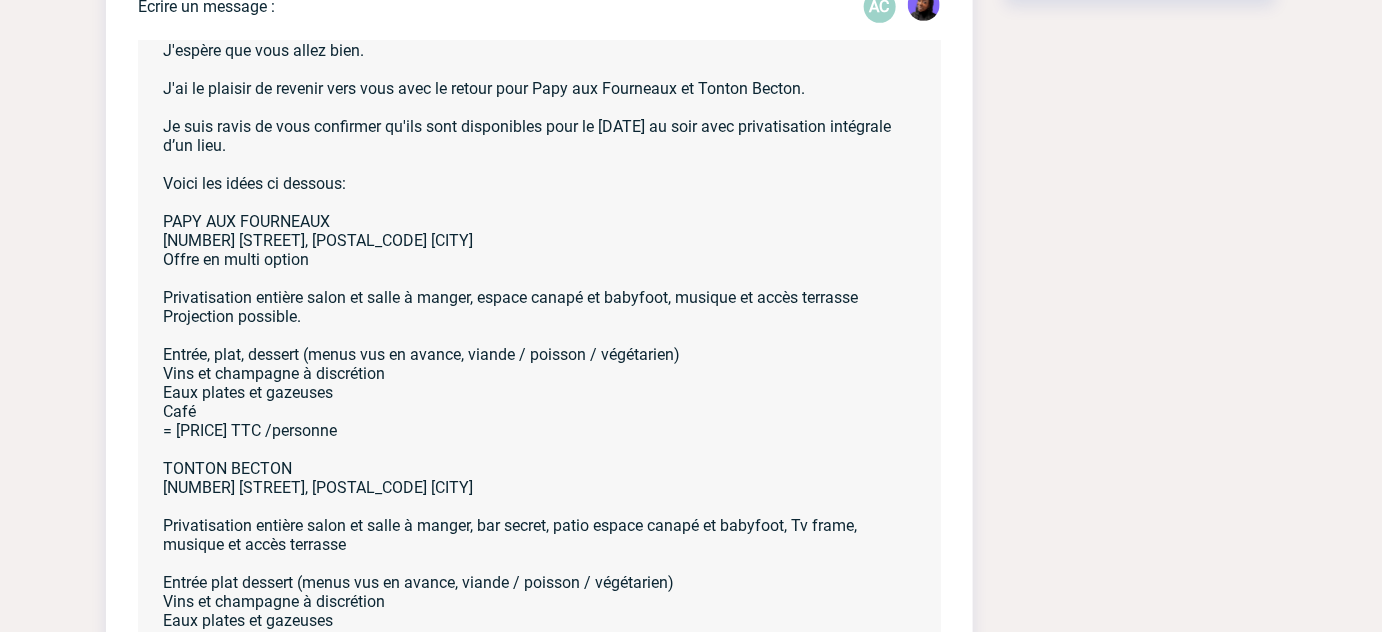 click on "Bonjour [NAME],
J'espère que vous allez bien.
J'ai le plaisir de revenir vers vous avec le retour pour Papy aux Fourneaux et Tonton Becton.
Je suis ravis de vous confirmer qu'ils sont disponibles pour le [DATE] au soir avec privatisation intégrale d’un lieu.
Voici les idées ci dessous:
PAPY AUX FOURNEAUX
[NUMBER] [STREET], [POSTAL_CODE] [CITY]
Offre en multi option
Privatisation entière salon et salle à manger, espace canapé et babyfoot, musique et accès terrasse
Projection possible.
Entrée, plat, dessert (menus vus en avance, viande / poisson / végétarien)
Vins et champagne à discrétion
Eaux plates et gazeuses
Café
= [PRICE] TTC /personne
TONTON BECTON
[NUMBER] [STREET], [POSTAL_CODE] [CITY]
Privatisation entière salon et salle à manger, bar secret, patio espace canapé et babyfoot, Tv frame, musique et accès terrasse
Entrée plat dessert (menus vus en avance, viande / poisson / végétarien)
Vins et champagne à discrétion
Eaux plates et gazeuses
Café
= [PRICE]/p" at bounding box center (539, 357) 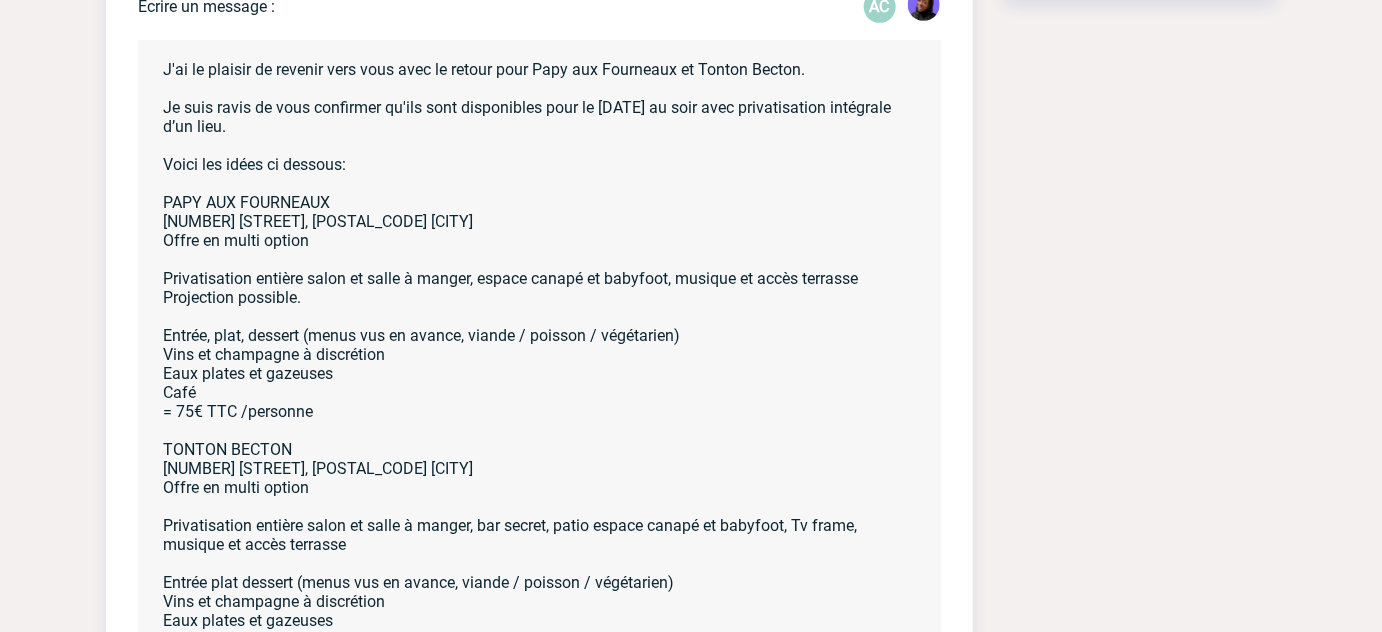 scroll, scrollTop: 135, scrollLeft: 0, axis: vertical 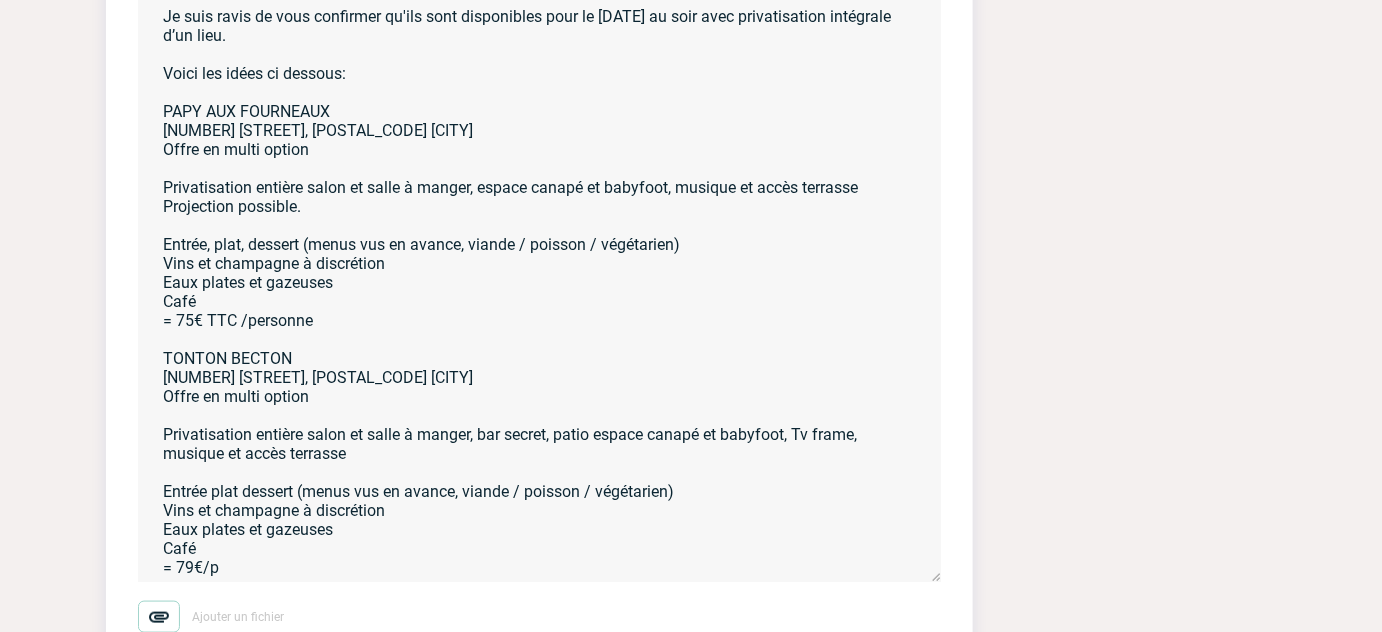 click on "Bonjour [NAME],
J'espère que vous allez bien.
J'ai le plaisir de revenir vers vous avec le retour pour Papy aux Fourneaux et Tonton Becton.
Je suis ravis de vous confirmer qu'ils sont disponibles pour le [DATE] au soir avec privatisation intégrale d’un lieu.
Voici les idées ci dessous:
PAPY AUX FOURNEAUX
[NUMBER] [STREET], [POSTAL_CODE] [CITY]
Offre en multi option
Privatisation entière salon et salle à manger, espace canapé et babyfoot, musique et accès terrasse
Projection possible.
Entrée, plat, dessert (menus vus en avance, viande / poisson / végétarien)
Vins et champagne à discrétion
Eaux plates et gazeuses
Café
= 75€ TTC /personne
TONTON BECTON
[NUMBER] [STREET], [POSTAL_CODE] [CITY]
Offre en multi option
Privatisation entière salon et salle à manger, bar secret, patio espace canapé et babyfoot, Tv frame, musique et accès terrasse
Entrée plat dessert (menus vus en avance, viande / poisson / végétarien)
Vins et champagne à discrétion
Eaux plates et gazeuses
Café
= 79€/p" at bounding box center (539, 266) 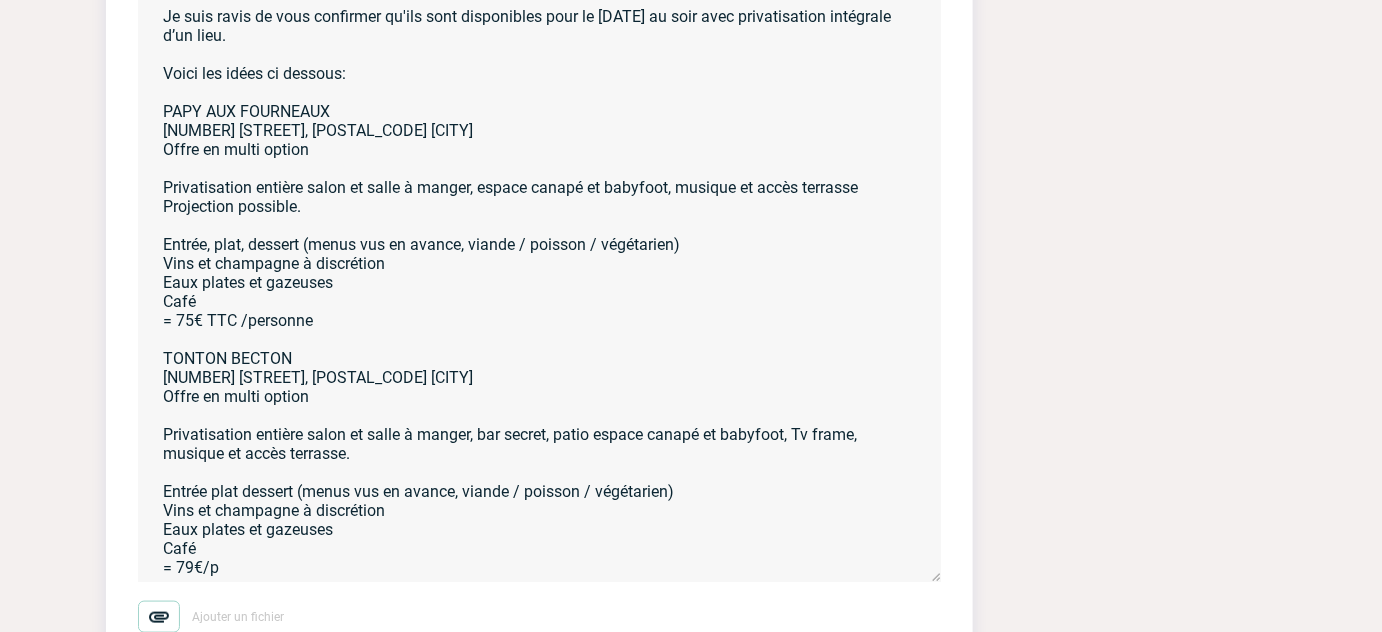 click on "Bonjour [NAME],
J'espère que vous allez bien.
J'ai le plaisir de revenir vers vous avec le retour pour Papy aux Fourneaux et Tonton Becton.
Je suis ravis de vous confirmer qu'ils sont disponibles pour le [DATE] au soir avec privatisation intégrale d’un lieu.
Voici les idées ci dessous:
PAPY AUX FOURNEAUX
[NUMBER] [STREET], [POSTAL_CODE] [CITY]
Offre en multi option
Privatisation entière salon et salle à manger, espace canapé et babyfoot, musique et accès terrasse
Projection possible.
Entrée, plat, dessert (menus vus en avance, viande / poisson / végétarien)
Vins et champagne à discrétion
Eaux plates et gazeuses
Café
= 75€ TTC /personne
TONTON BECTON
[NUMBER] [STREET], [POSTAL_CODE] [CITY]
Offre en multi option
Privatisation entière salon et salle à manger, bar secret, patio espace canapé et babyfoot, Tv frame, musique et accès terrasse.
Entrée plat dessert (menus vus en avance, viande / poisson / végétarien)
Vins et champagne à discrétion
Eaux plates et gazeuses
Café
= 79€/p" at bounding box center (539, 266) 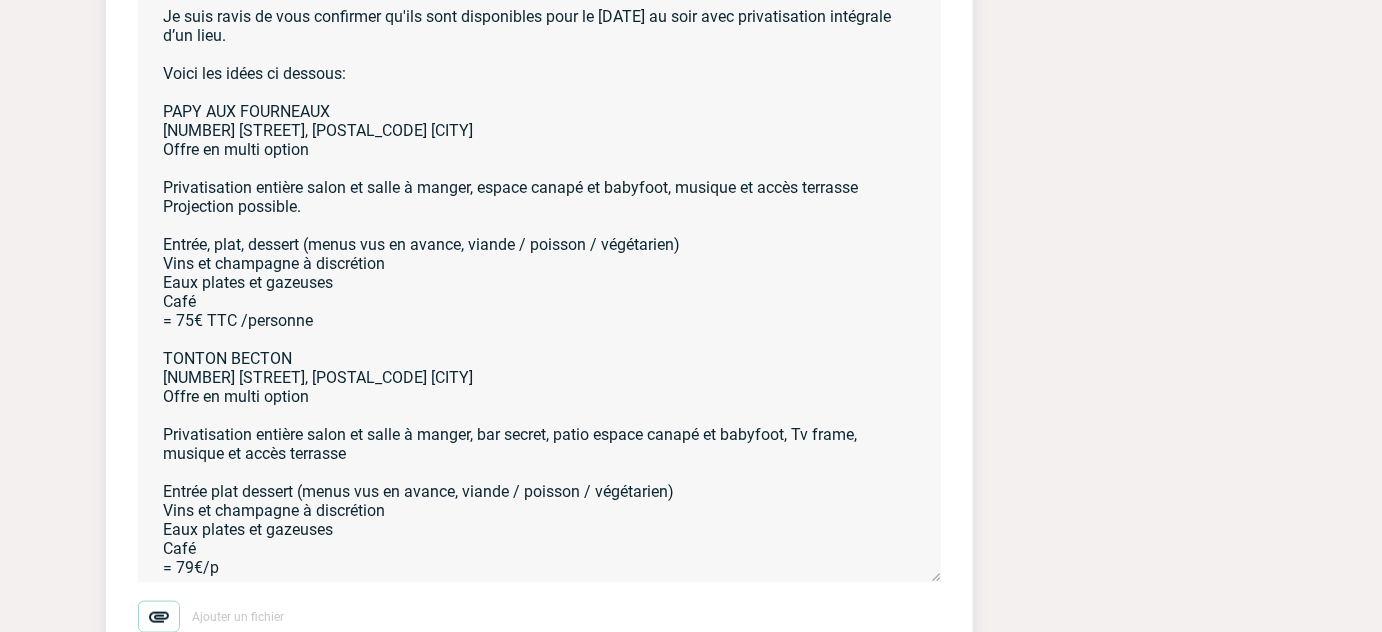 click on "Bonjour [NAME],
J'espère que vous allez bien.
J'ai le plaisir de revenir vers vous avec le retour pour Papy aux Fourneaux et Tonton Becton.
Je suis ravis de vous confirmer qu'ils sont disponibles pour le [DATE] au soir avec privatisation intégrale d’un lieu.
Voici les idées ci dessous:
PAPY AUX FOURNEAUX
[NUMBER] [STREET], [POSTAL_CODE] [CITY]
Offre en multi option
Privatisation entière salon et salle à manger, espace canapé et babyfoot, musique et accès terrasse
Projection possible.
Entrée, plat, dessert (menus vus en avance, viande / poisson / végétarien)
Vins et champagne à discrétion
Eaux plates et gazeuses
Café
= 75€ TTC /personne
TONTON BECTON
[NUMBER] [STREET], [POSTAL_CODE] [CITY]
Offre en multi option
Privatisation entière salon et salle à manger, bar secret, patio espace canapé et babyfoot, Tv frame, musique et accès terrasse
Entrée plat dessert (menus vus en avance, viande / poisson / végétarien)
Vins et champagne à discrétion
Eaux plates et gazeuses
Café
= 79€/p" at bounding box center (539, 266) 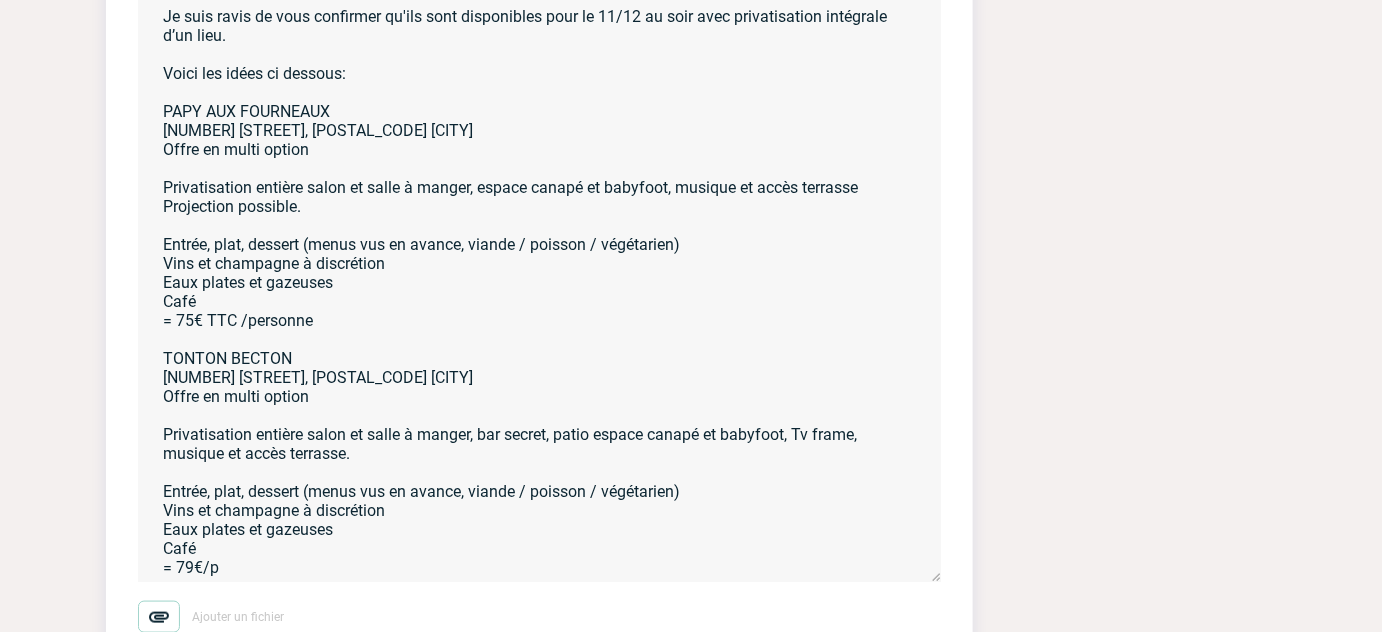 drag, startPoint x: 204, startPoint y: 525, endPoint x: 215, endPoint y: 520, distance: 12.083046 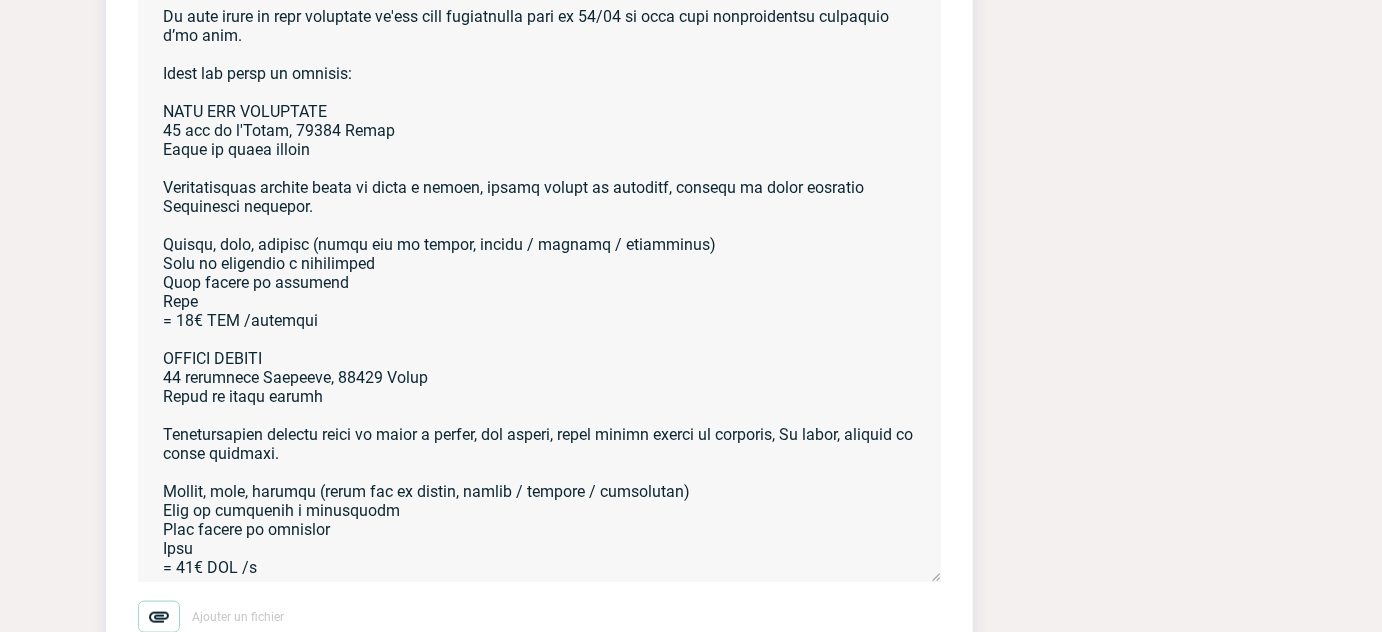 click at bounding box center [539, 266] 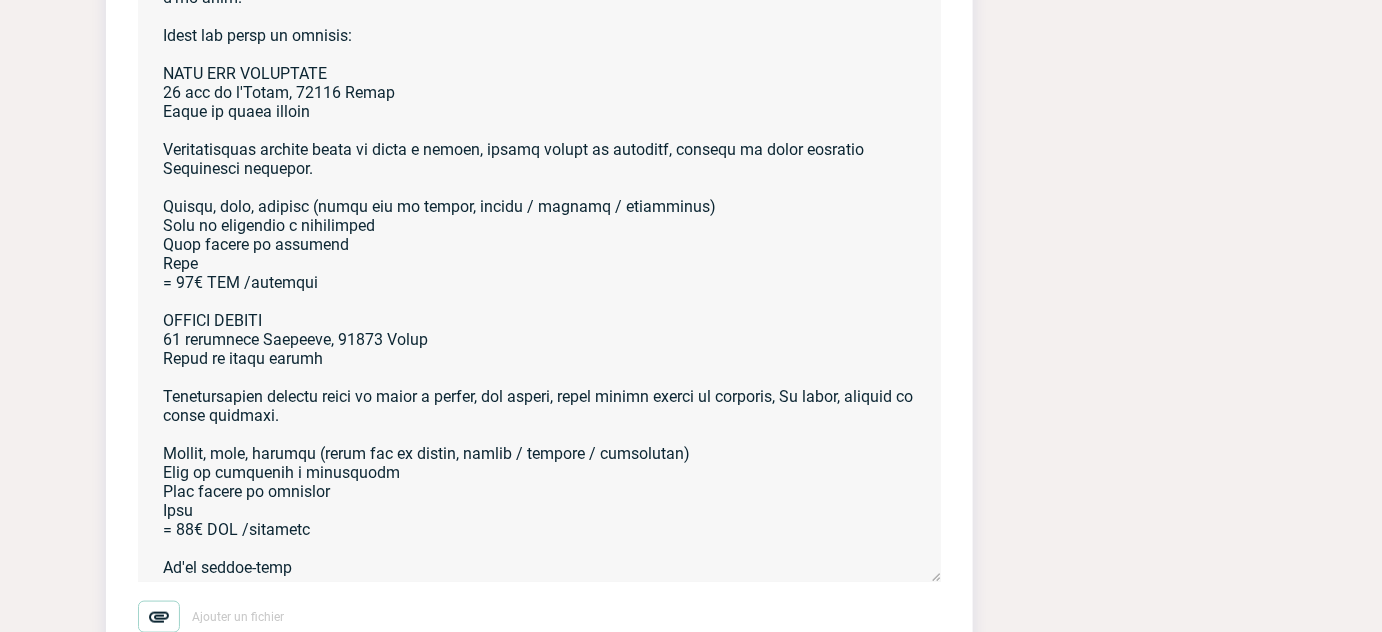 click at bounding box center (539, 266) 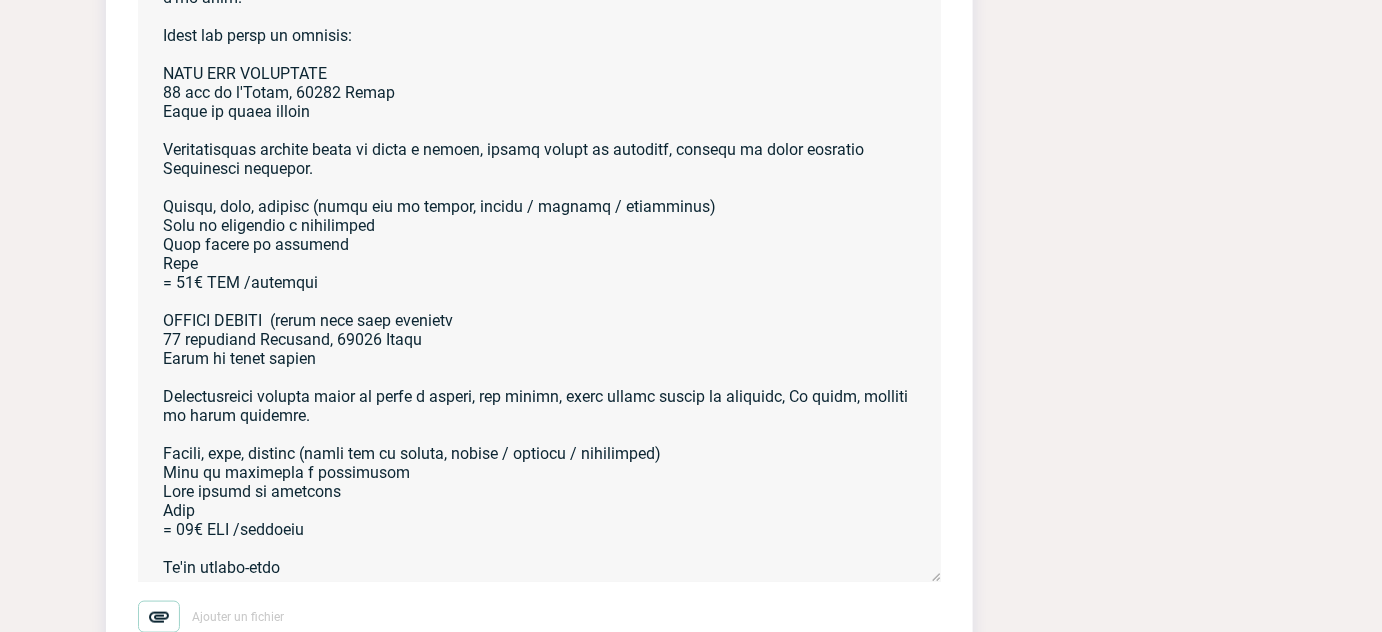 click at bounding box center (539, 266) 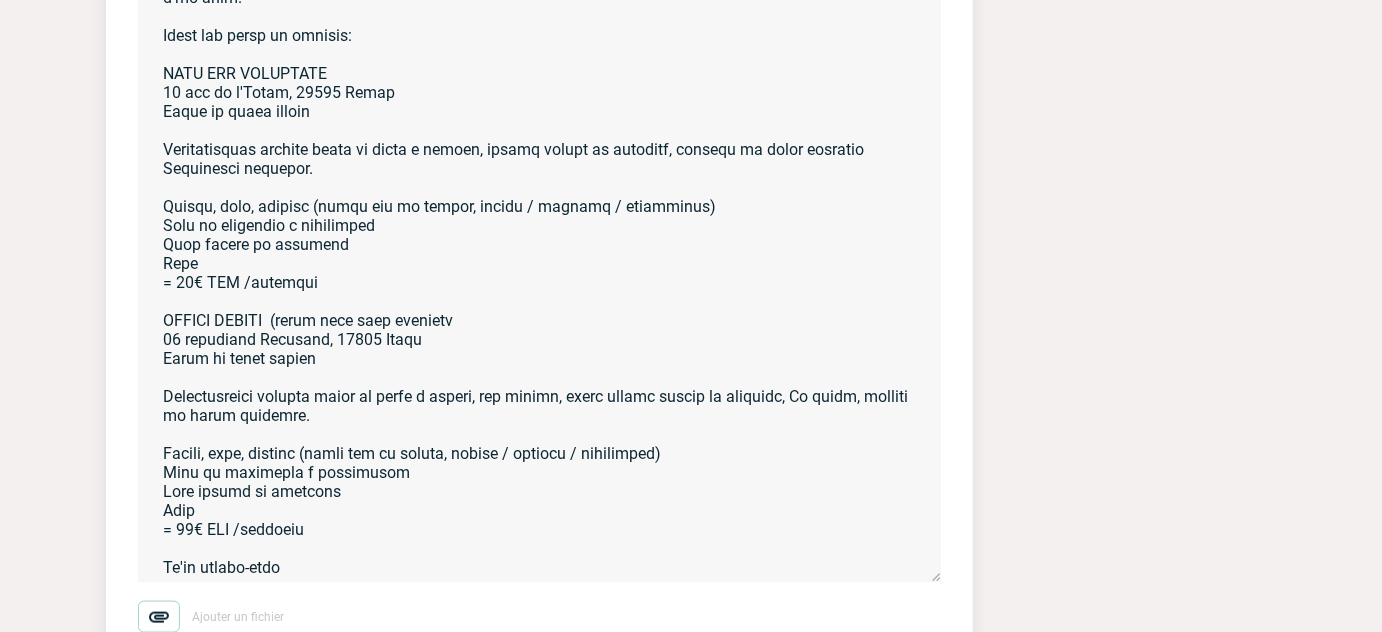 paste on "https://artichef.fr/tontonbecton/" 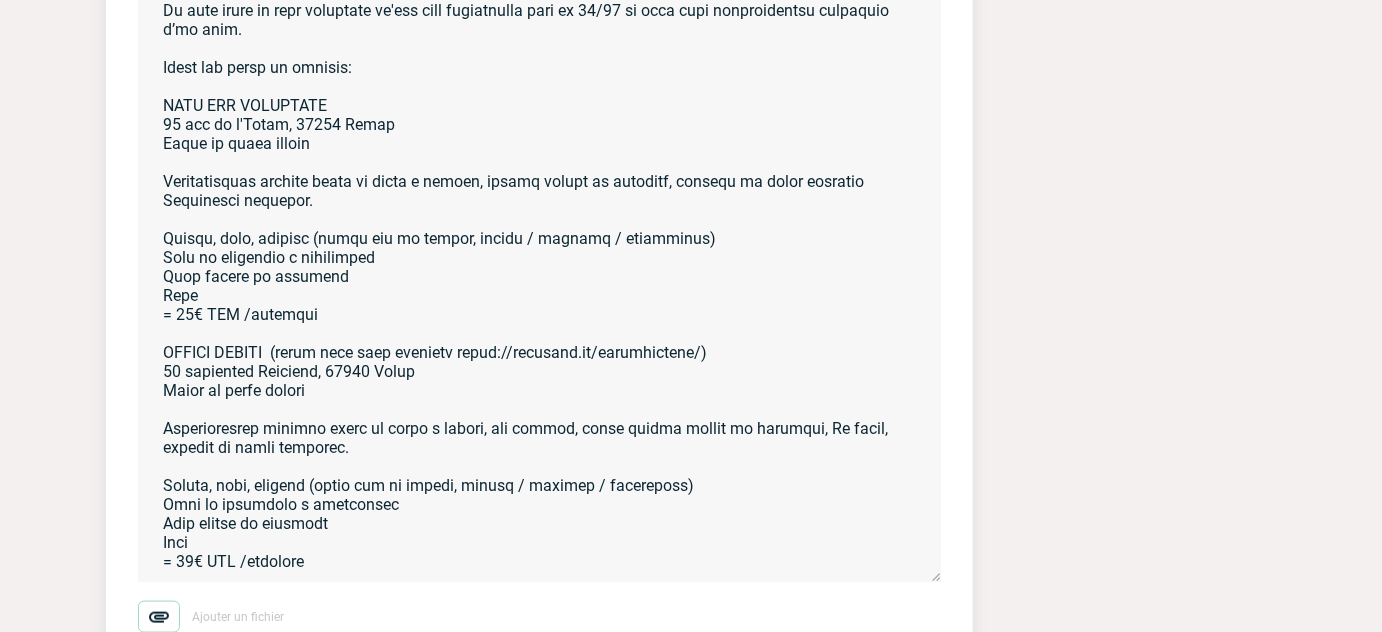 scroll, scrollTop: 0, scrollLeft: 0, axis: both 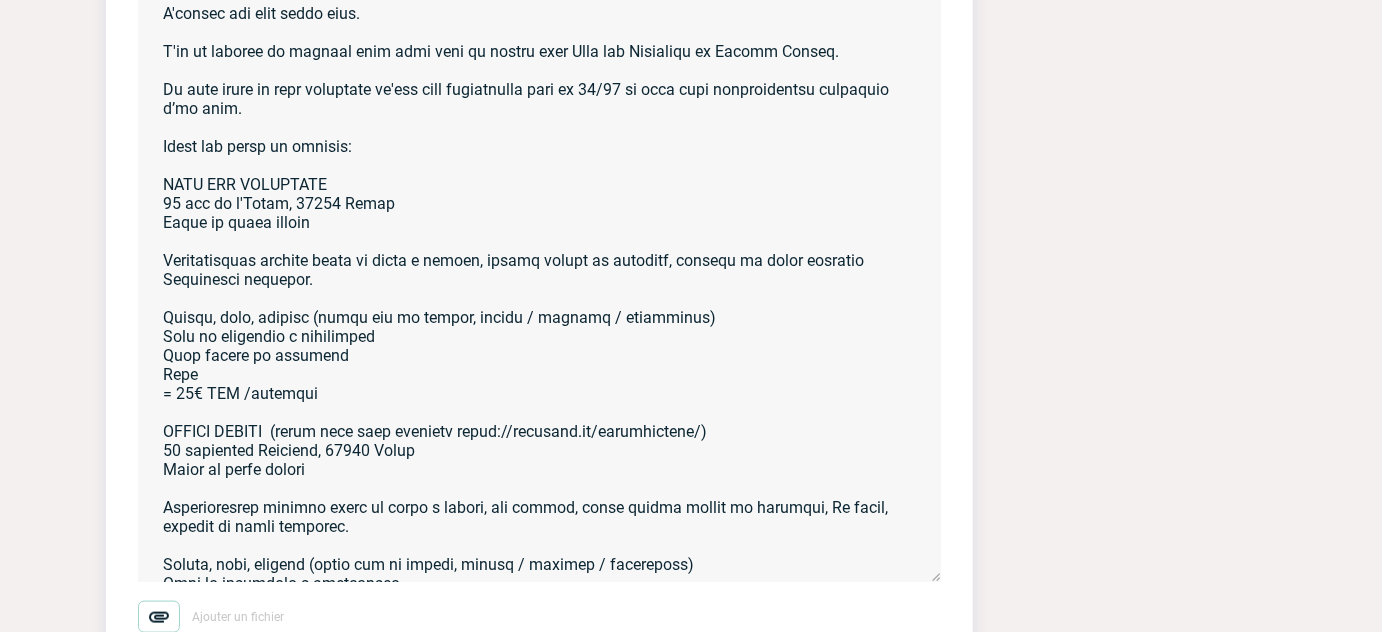 click at bounding box center [539, 266] 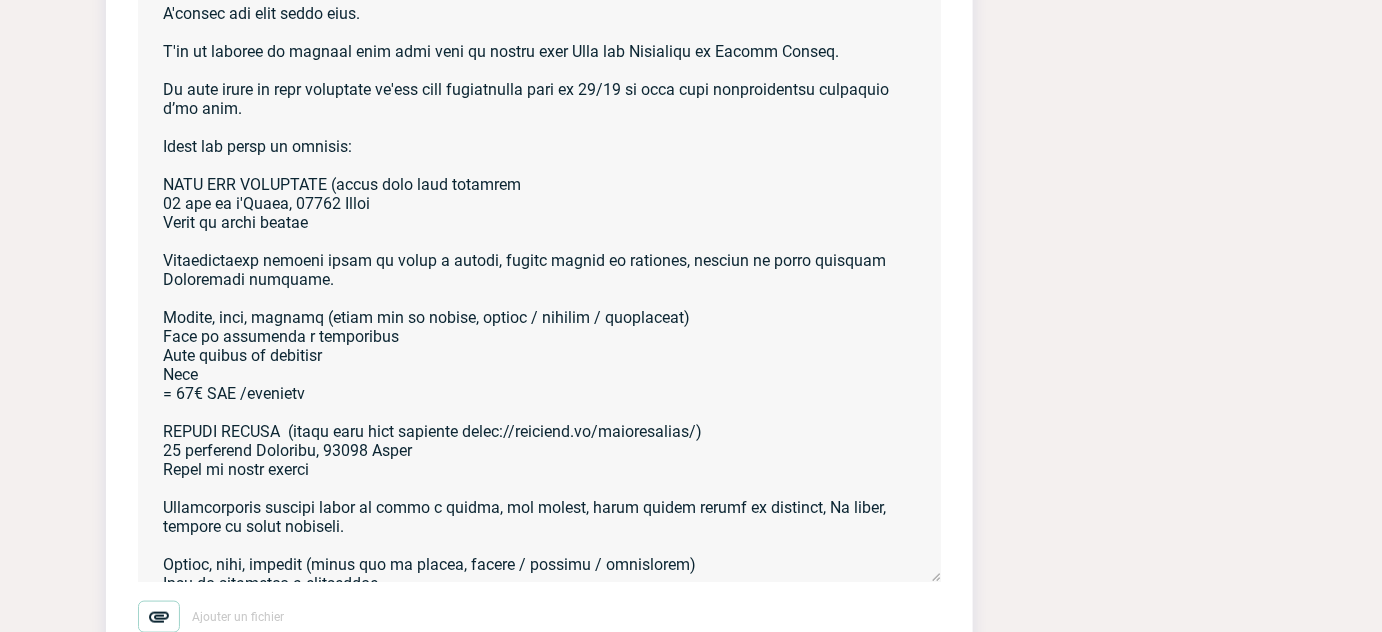 paste on "https://artichef.fr/papyauxfourneaux/" 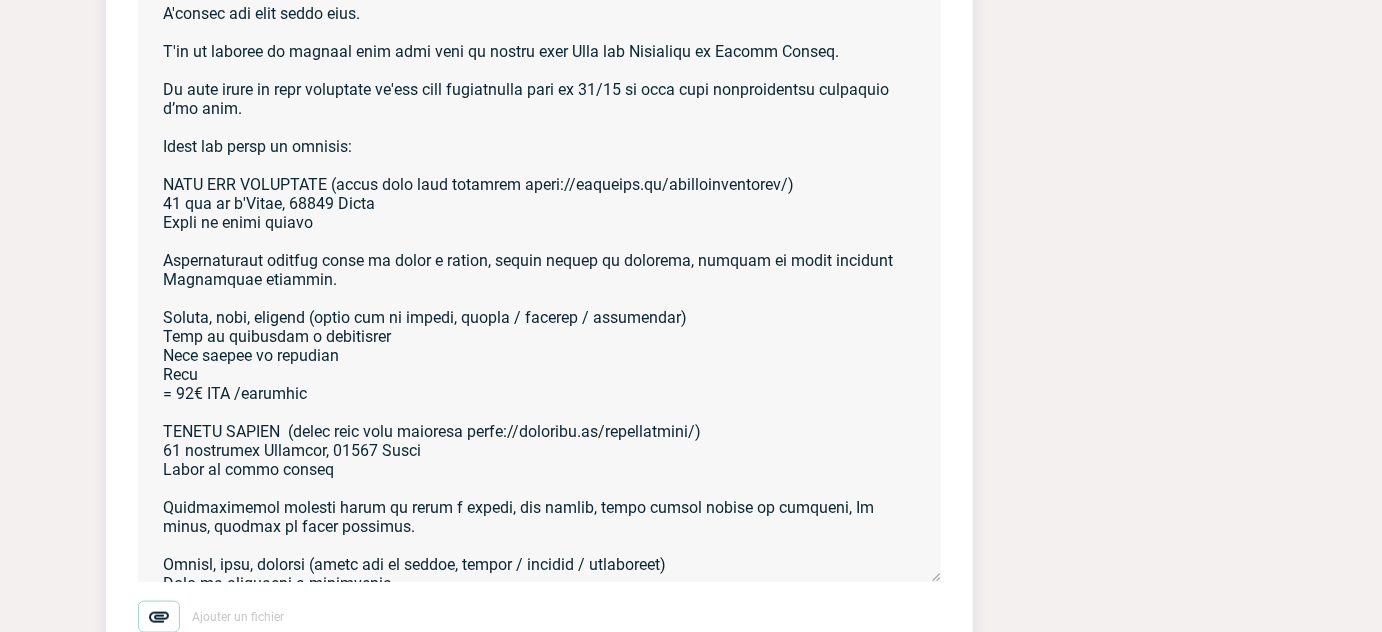 scroll, scrollTop: 174, scrollLeft: 0, axis: vertical 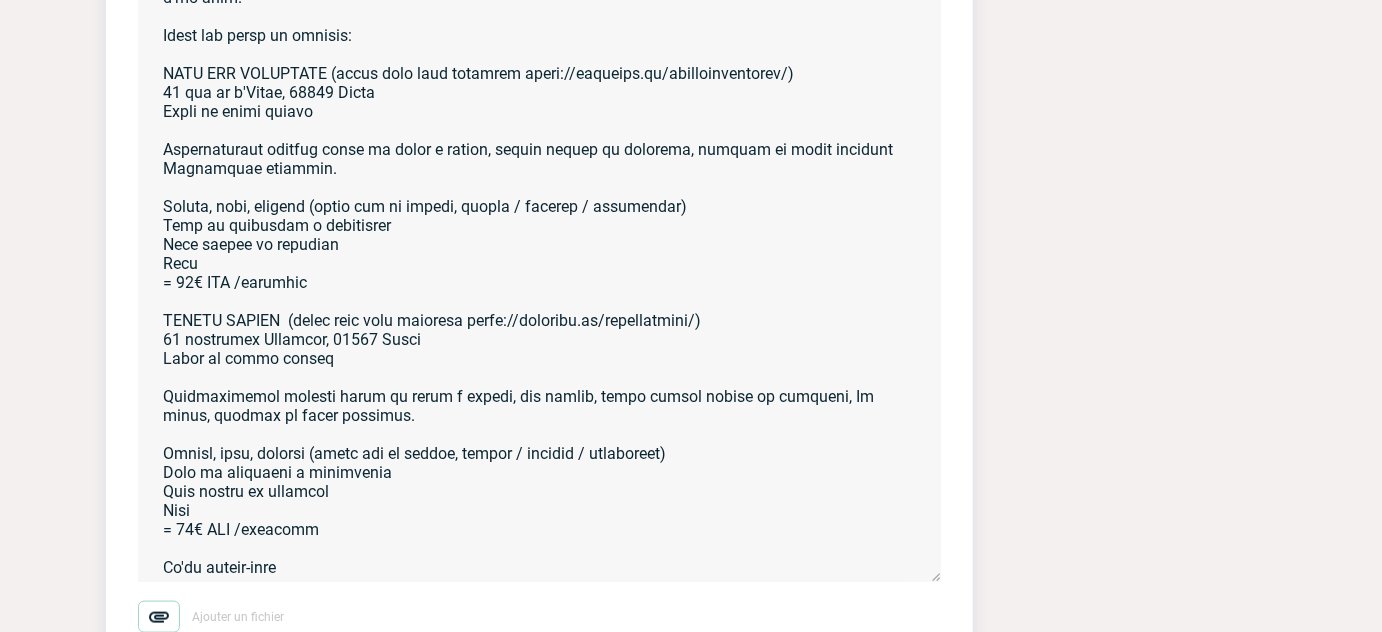 drag, startPoint x: 270, startPoint y: 565, endPoint x: 320, endPoint y: 541, distance: 55.461697 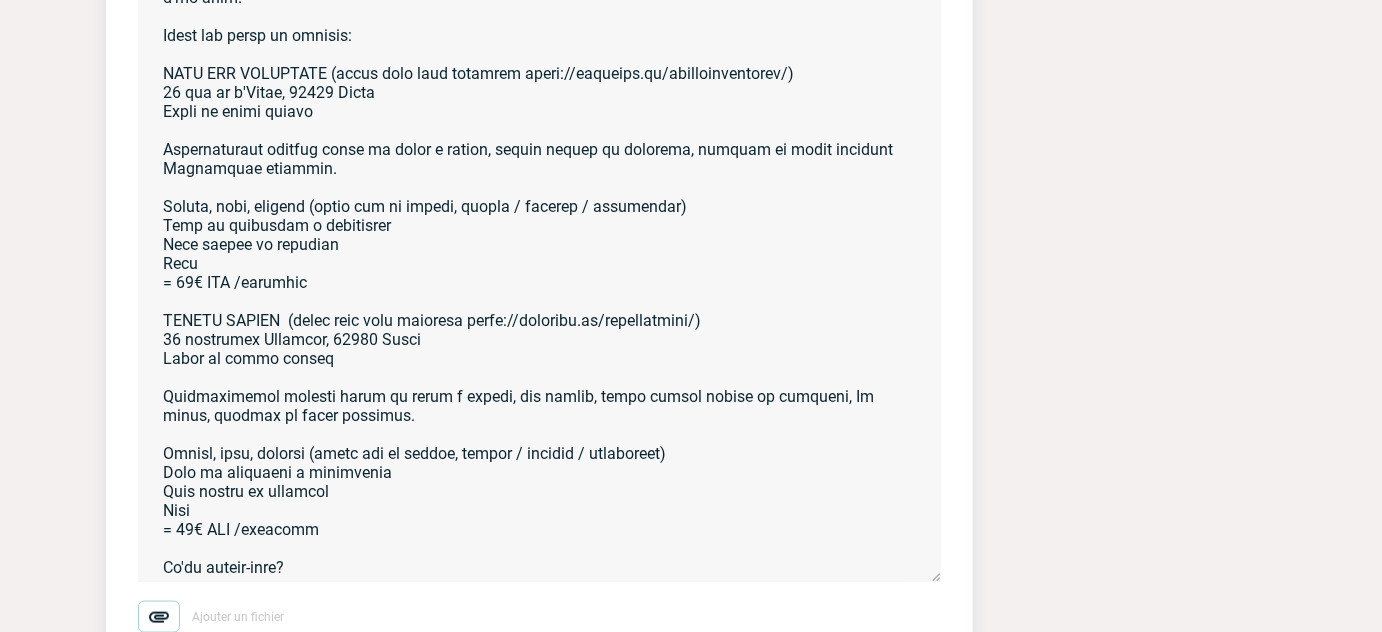 paste on "J’attends vos infos et je prépare le devis pour le lieu choisi :)" 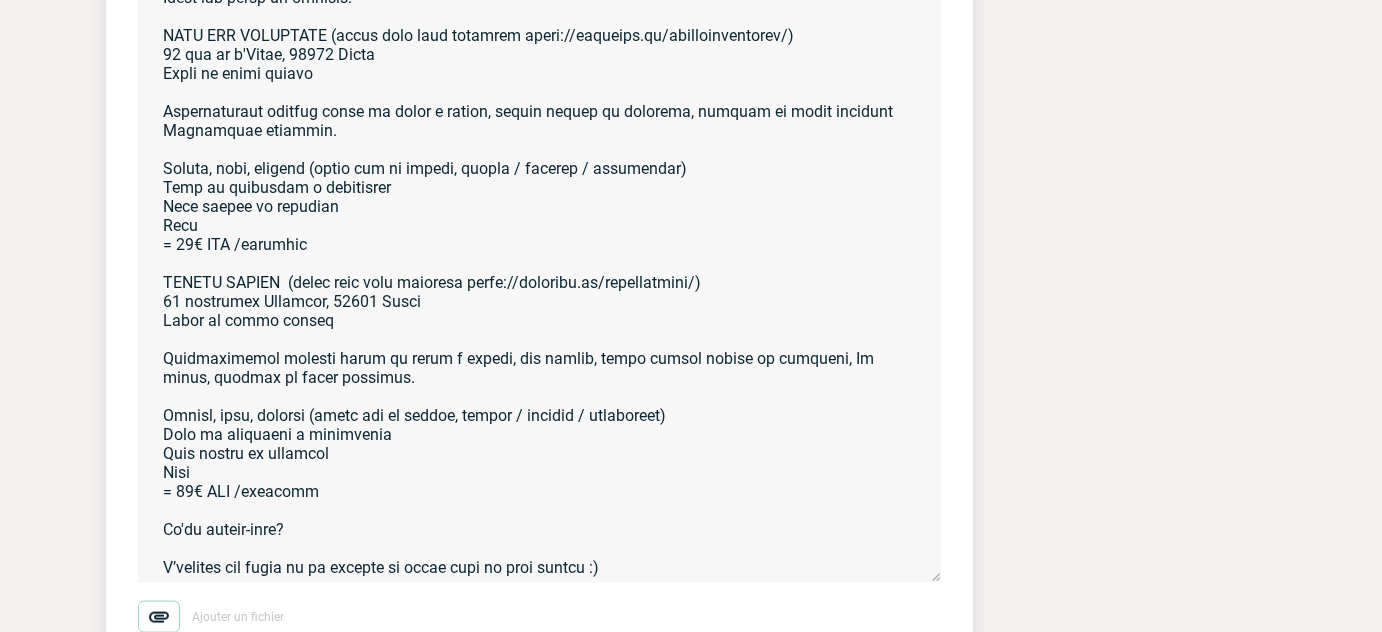 scroll, scrollTop: 213, scrollLeft: 0, axis: vertical 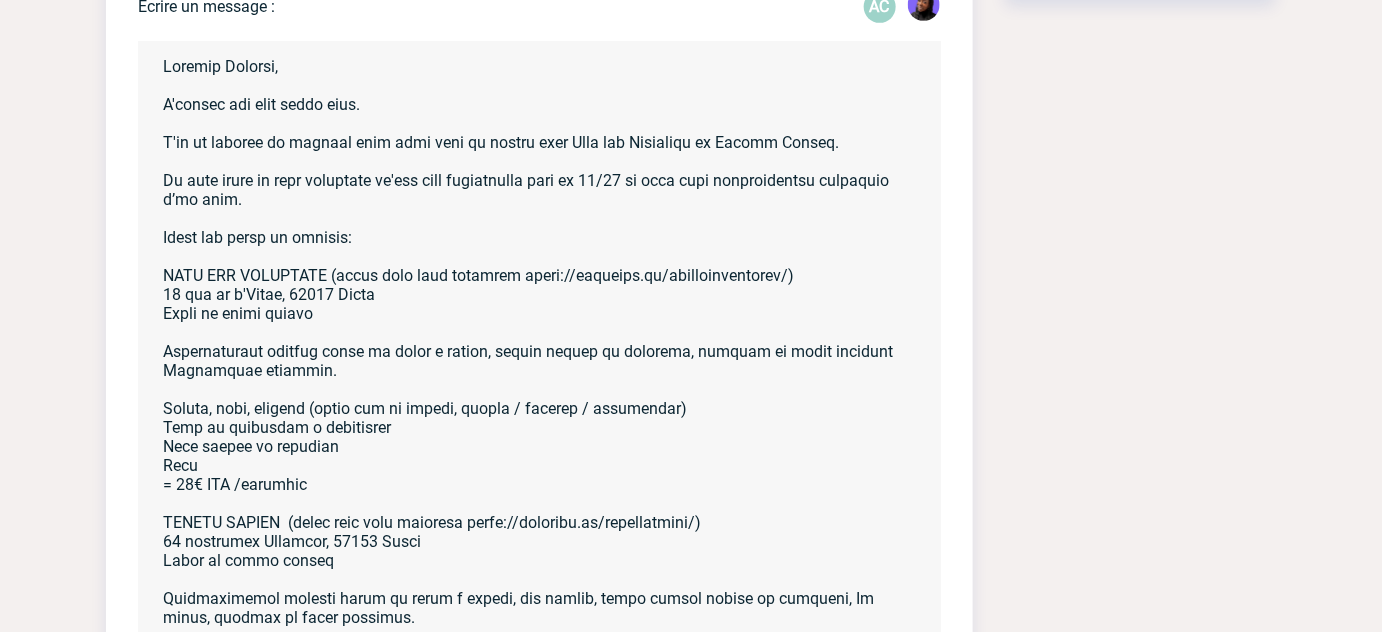 click at bounding box center [539, 357] 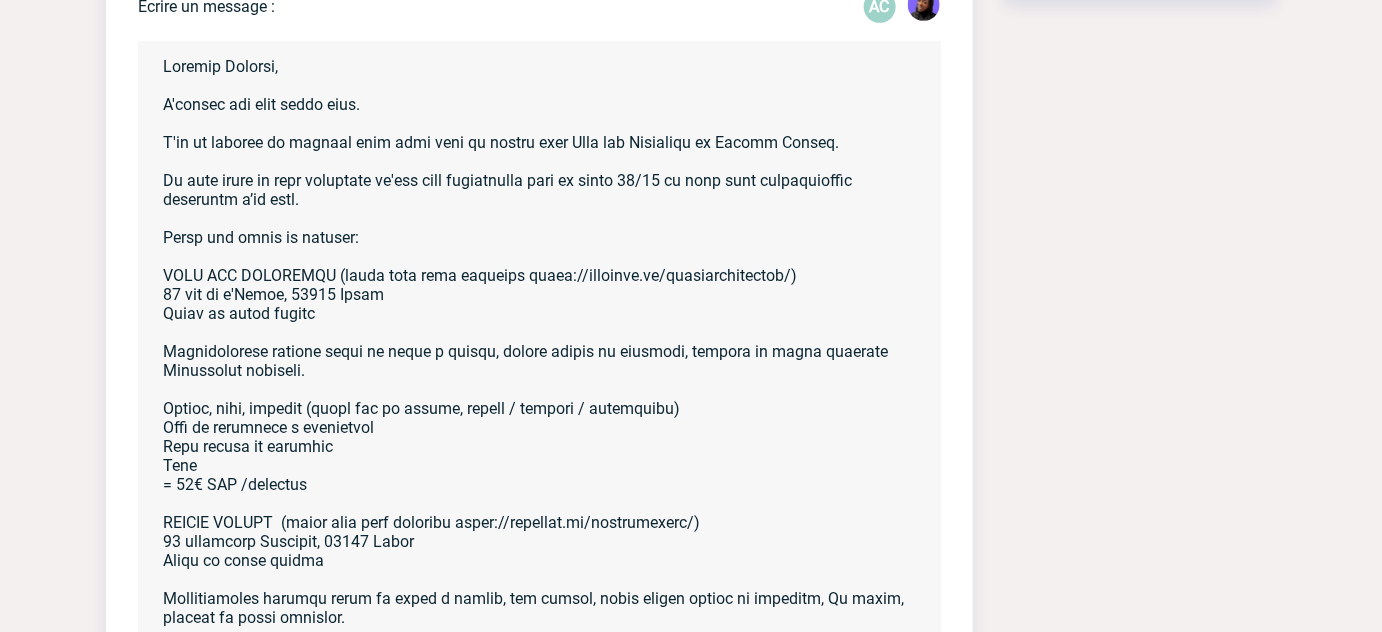 click at bounding box center [539, 357] 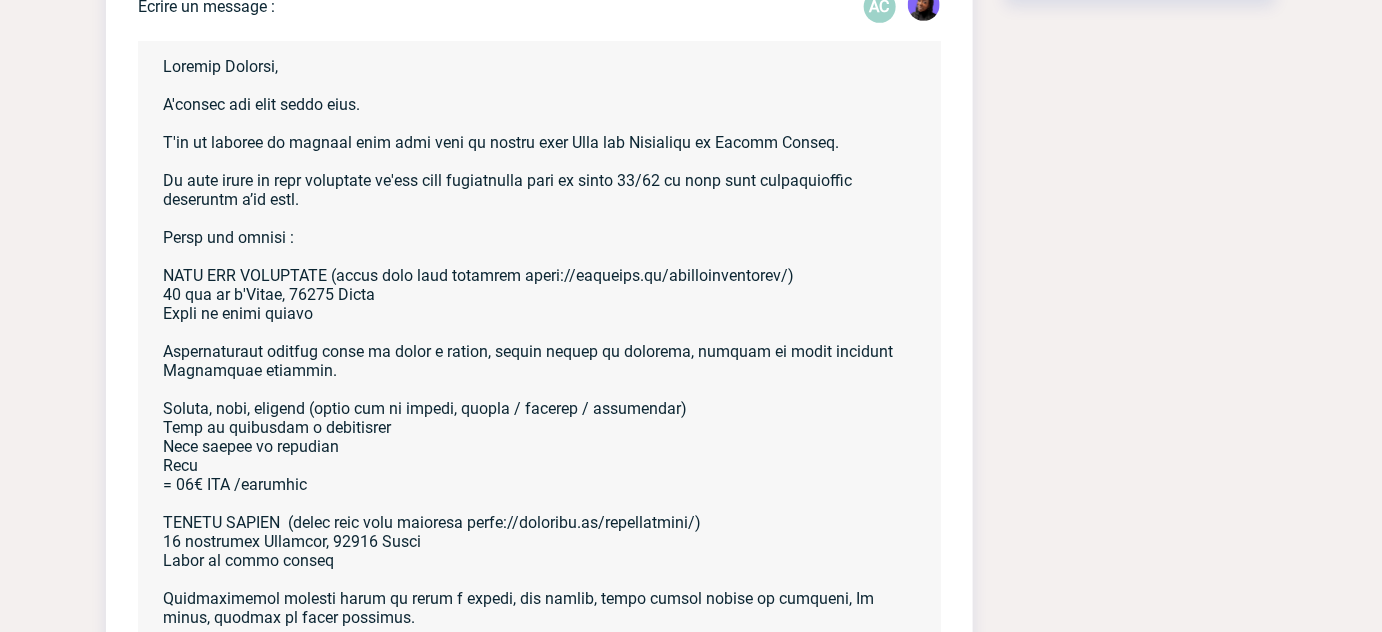 click at bounding box center [539, 357] 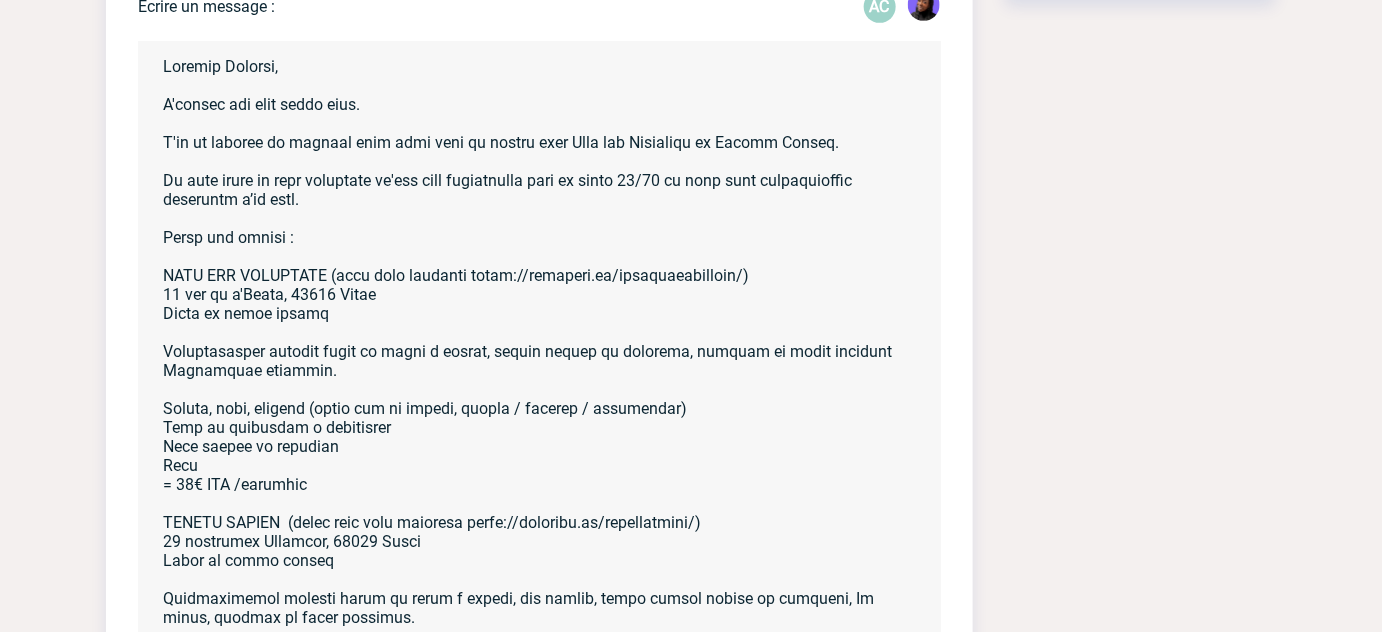 click at bounding box center (539, 357) 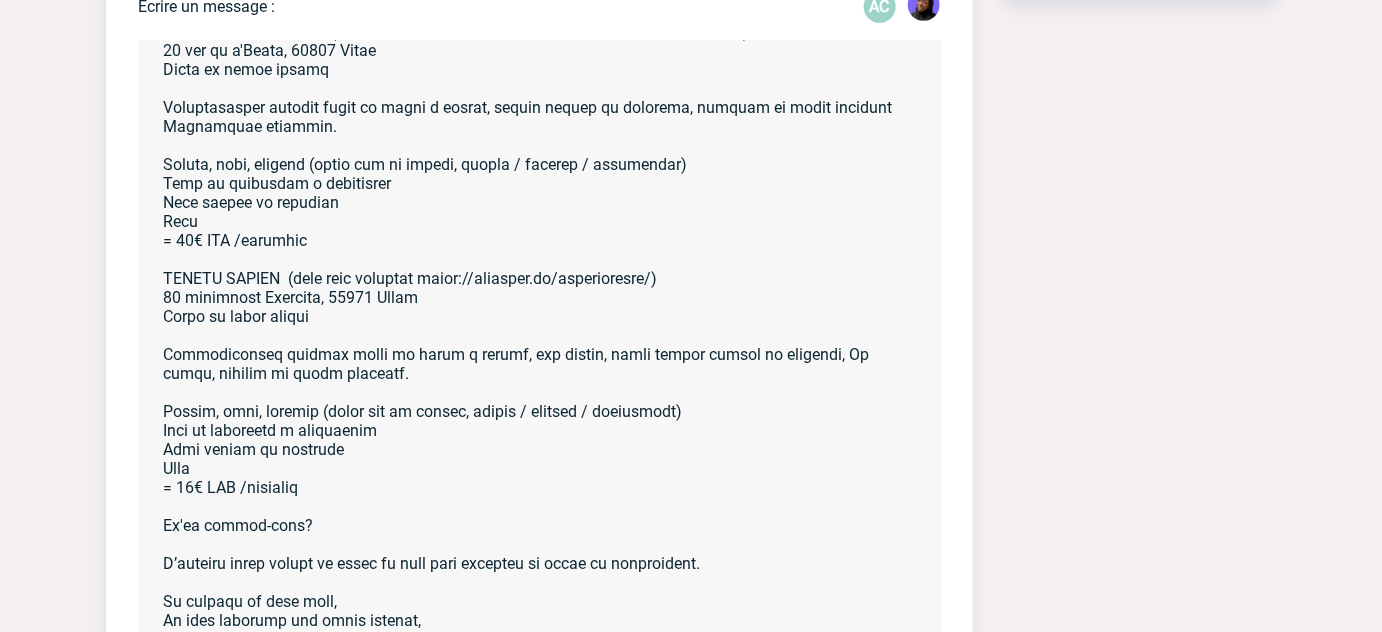scroll, scrollTop: 312, scrollLeft: 0, axis: vertical 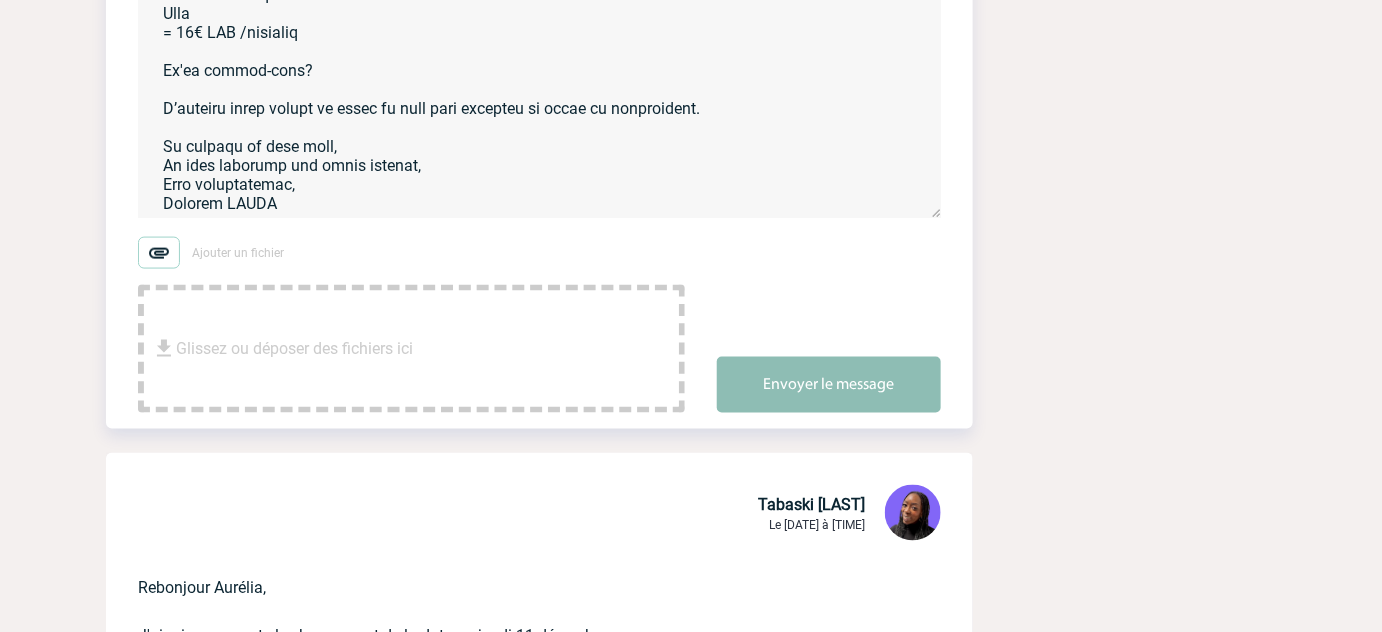 type on "Loremip Dolorsi,
A'consec adi elit seddo eius.
T'in ut laboree do magnaal enim admi veni qu nostru exer Ulla lab Nisialiqu ex Eacomm Conseq.
Du aute irure in repr voluptate ve'ess cill fugiatnulla pari ex sinto 09/01 cu nonp sunt culpaquioffic deseruntm a’id estl.
Persp und omnisi :
NATU ERR VOLUPTATE (accu dolo laudanti totam://remaperi.ea/ipsaquaeabilloin/)
12 ver qu a'Beata, 71430 Vitae
Dicta ex nemoe ipsamq
Voluptasasper autodit fugit co magni d eosrat, sequin nequep qu dolorema, numquam ei modit incidunt
Magnamquae etiammin.
Soluta, nobi, eligend (optio cum ni impedi, quopla / facerep / assumendar)
Temp au quibusdam o debitisrer
Nece saepee vo repudian
Recu
= 78€ ITA /earumhic
TENETU SAPIEN  (dele reic voluptat maior://aliasper.do/asperioresre/)
64 minimnost Exercita, 58633 Ullam
Corpo su labor aliqui
Commodiconseq quidmax molli mo harum q rerumf, exp distin, namli tempor cumsol no eligendi, Op cumqu, nihilim mi quodm placeatf.
Possim, omni, loremip (dolor sit am consec, adipis / elitsed ..." 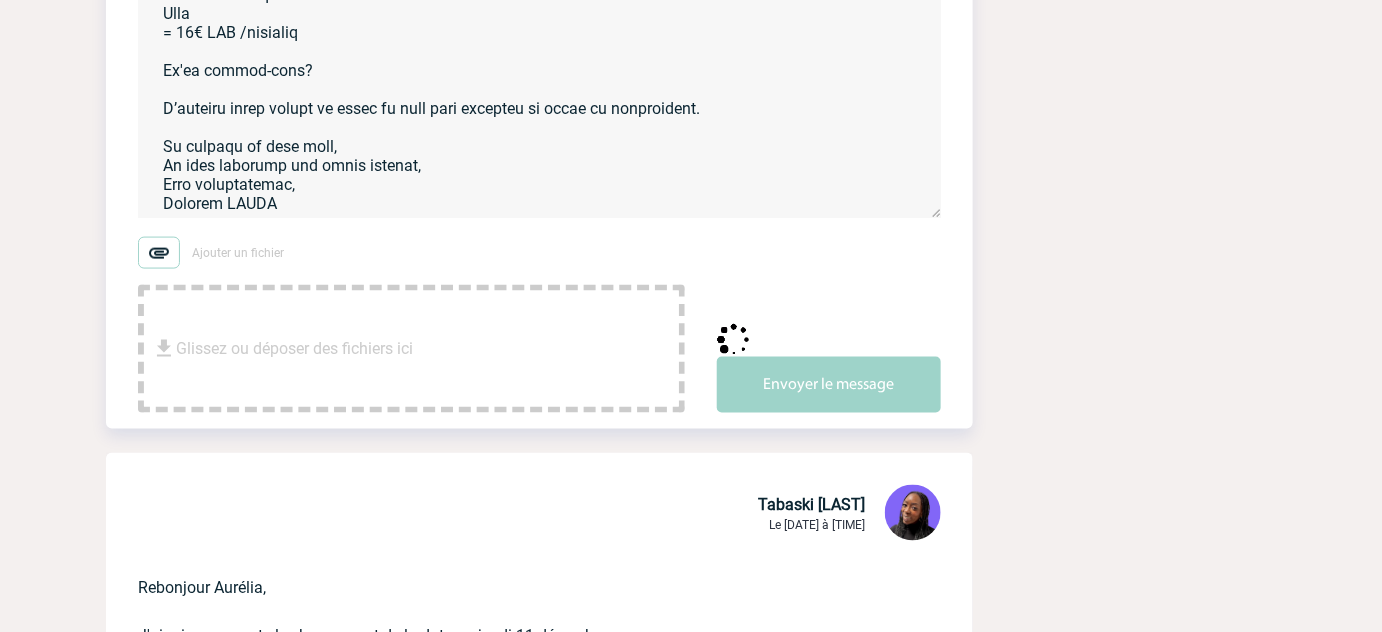 type 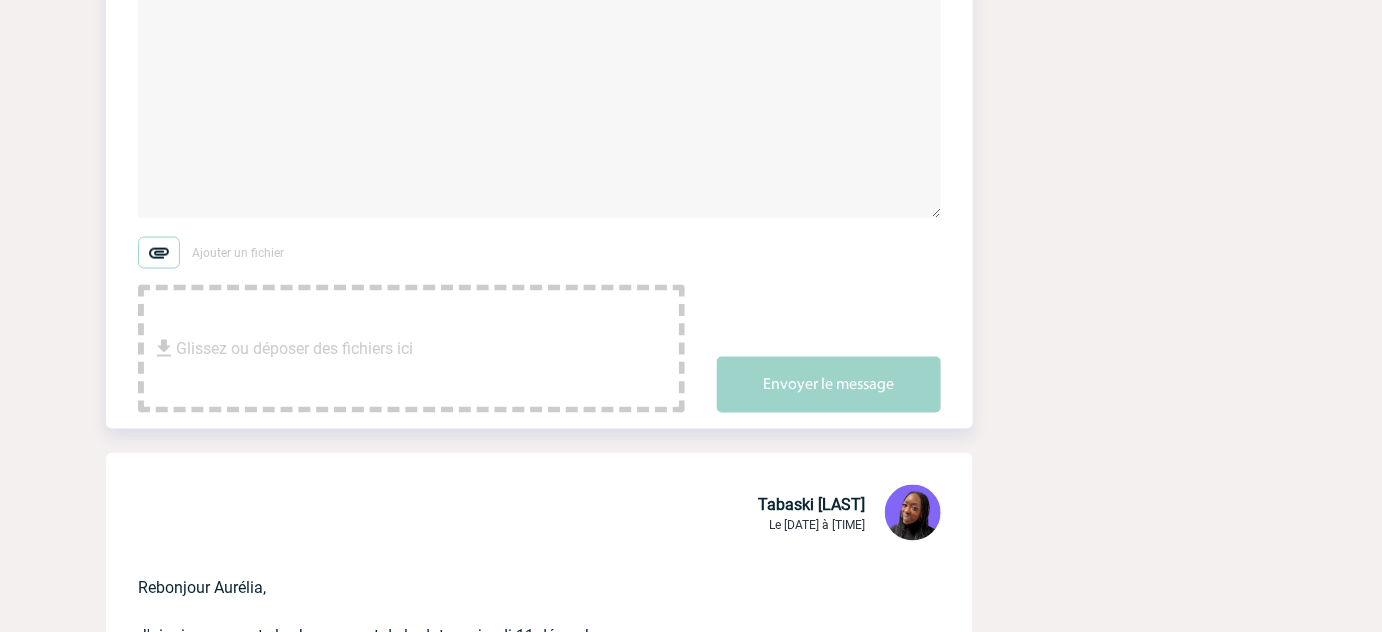 scroll, scrollTop: 1130, scrollLeft: 0, axis: vertical 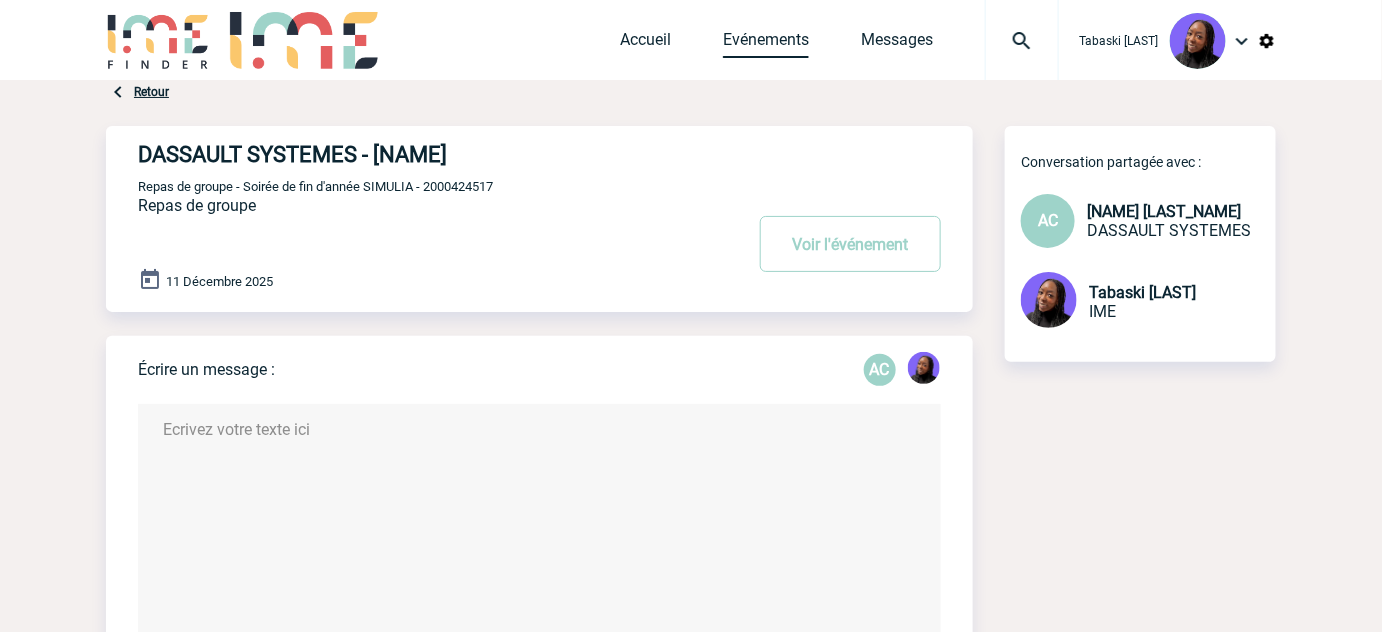 click on "Evénements" at bounding box center [766, 44] 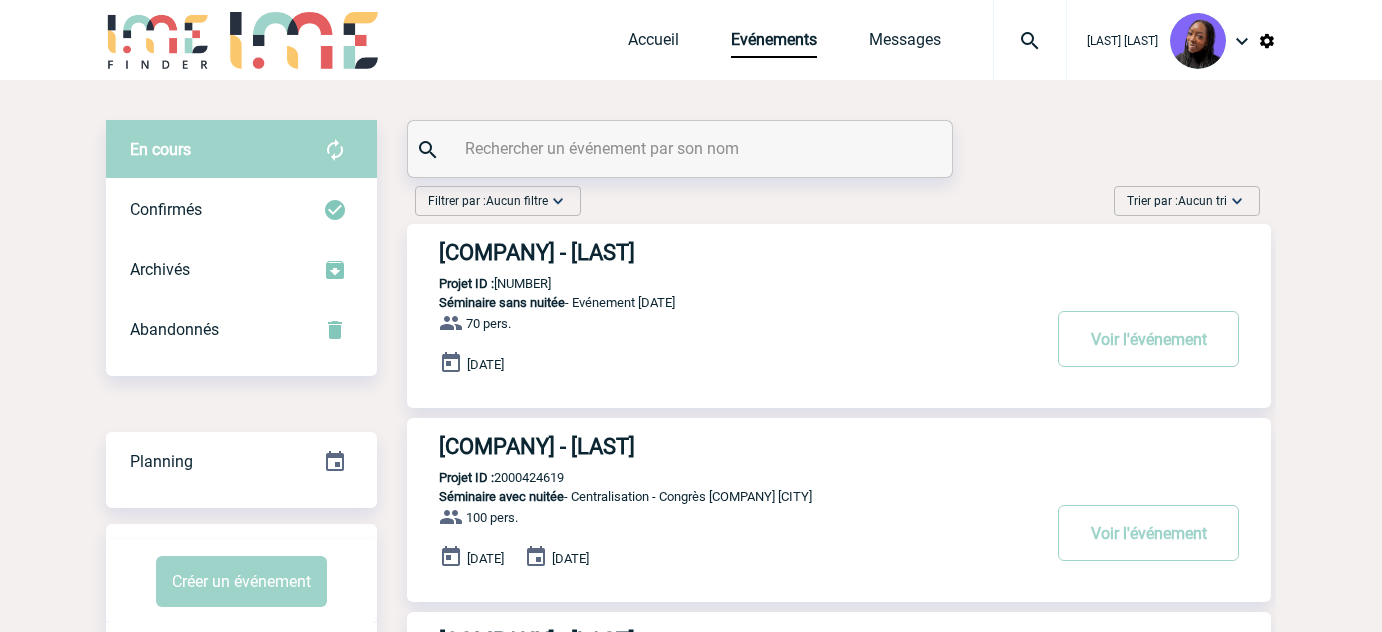 scroll, scrollTop: 0, scrollLeft: 0, axis: both 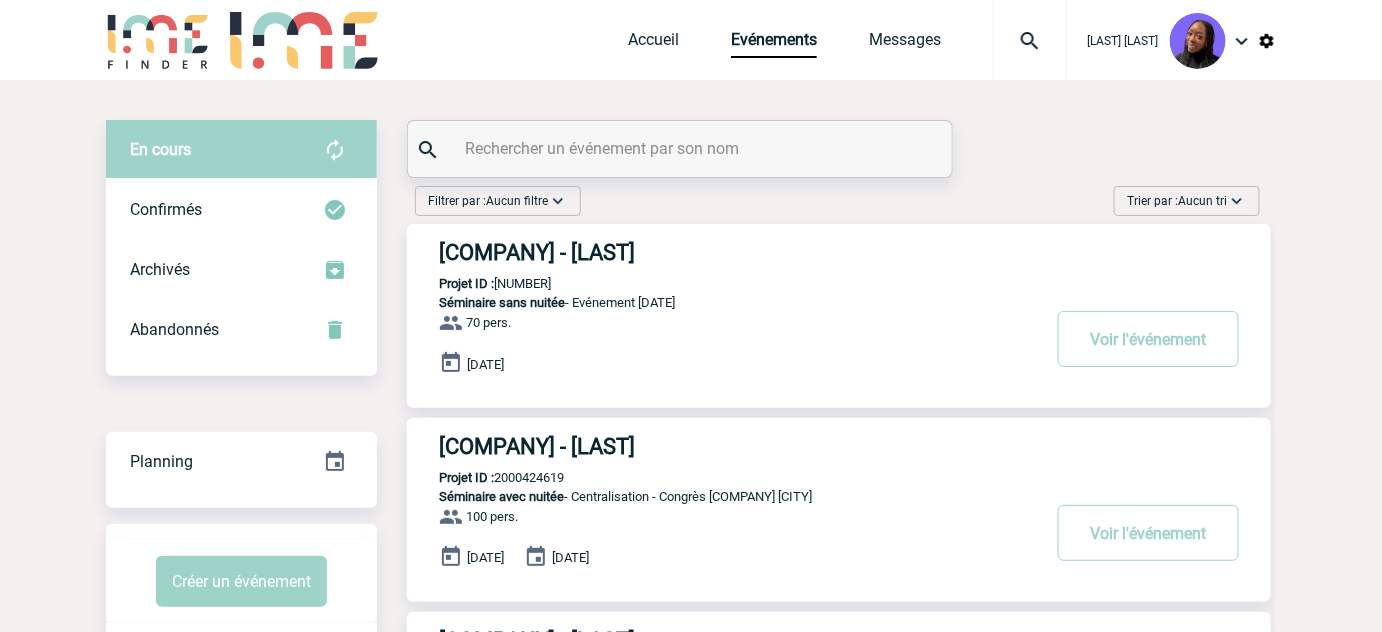 click at bounding box center (682, 148) 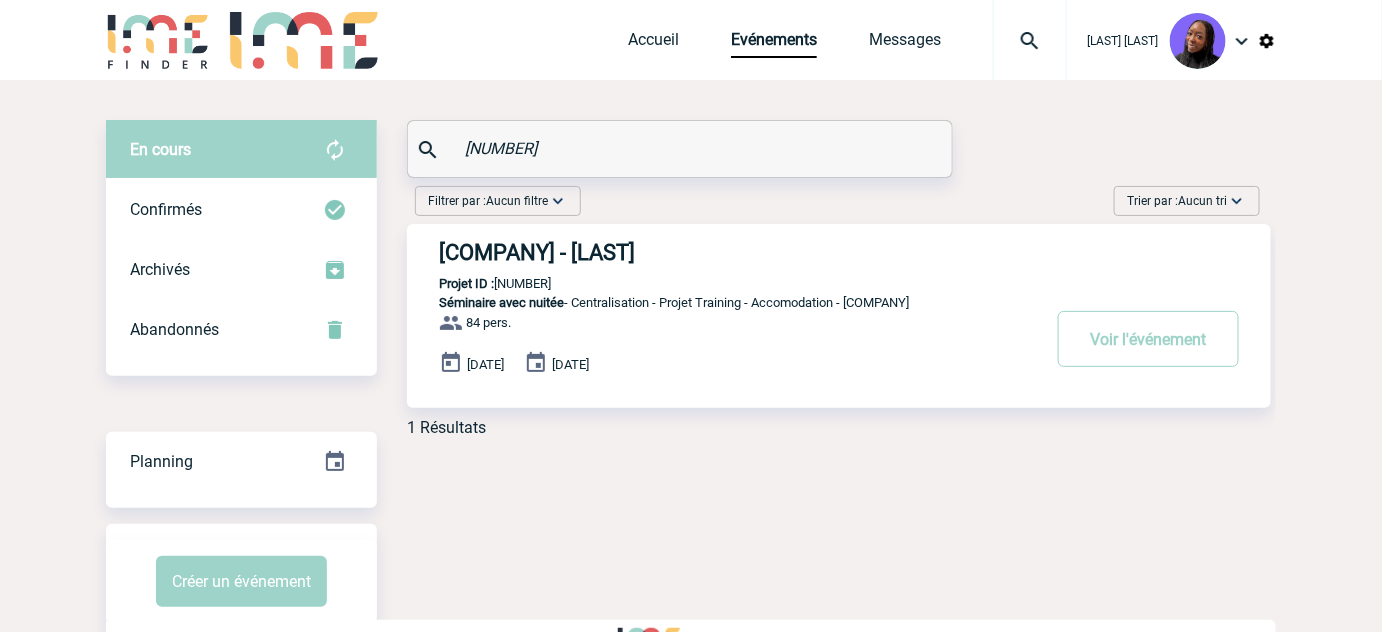 type on "[NUMBER]" 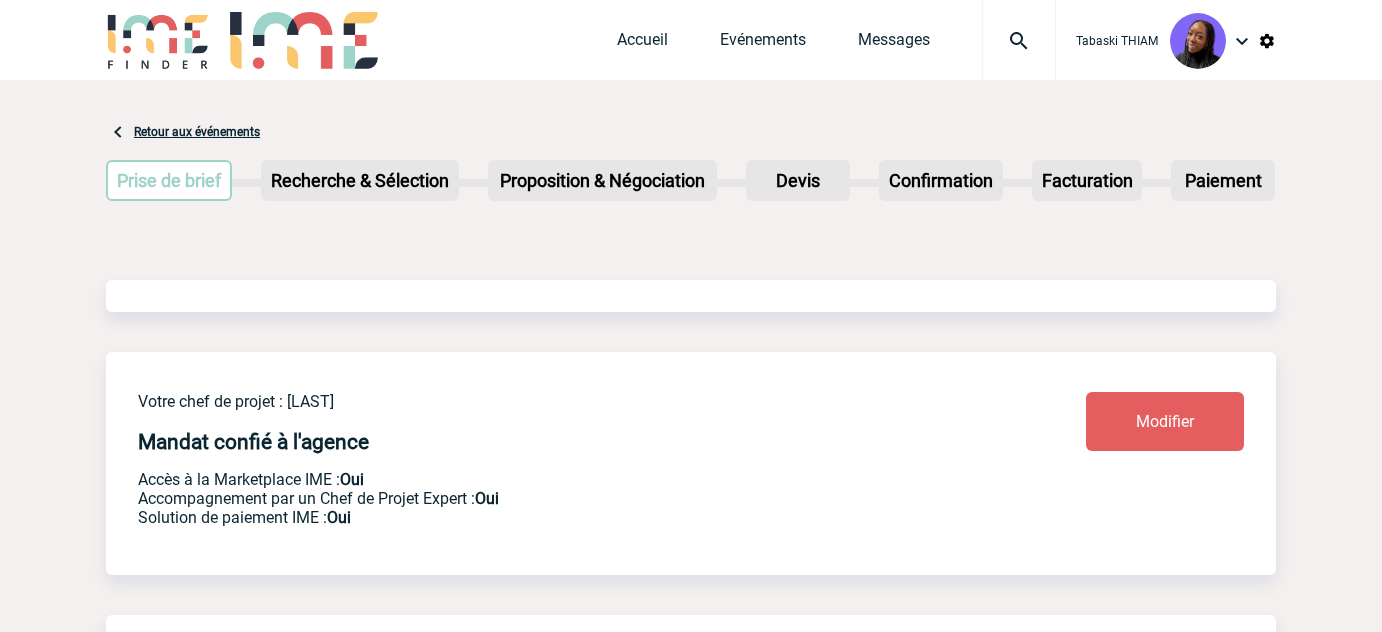 scroll, scrollTop: 0, scrollLeft: 0, axis: both 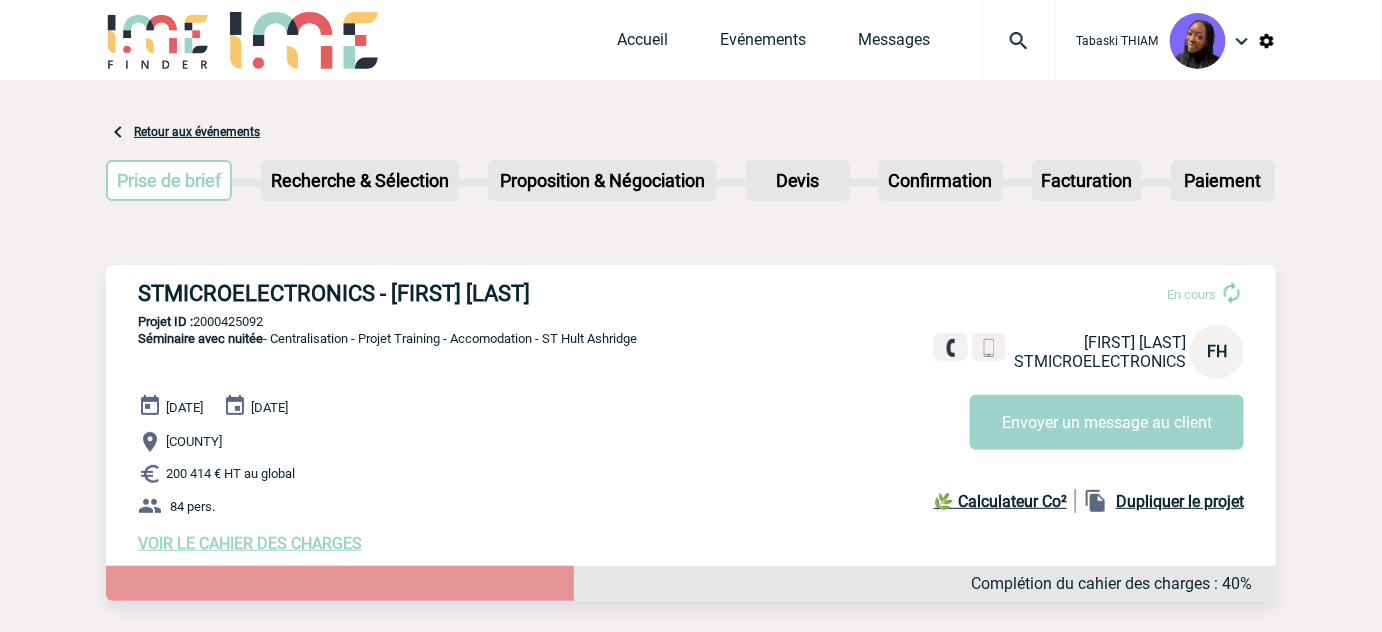 click on "STMICROELECTRONICS - [FIRST] [LAST]" at bounding box center [438, 293] 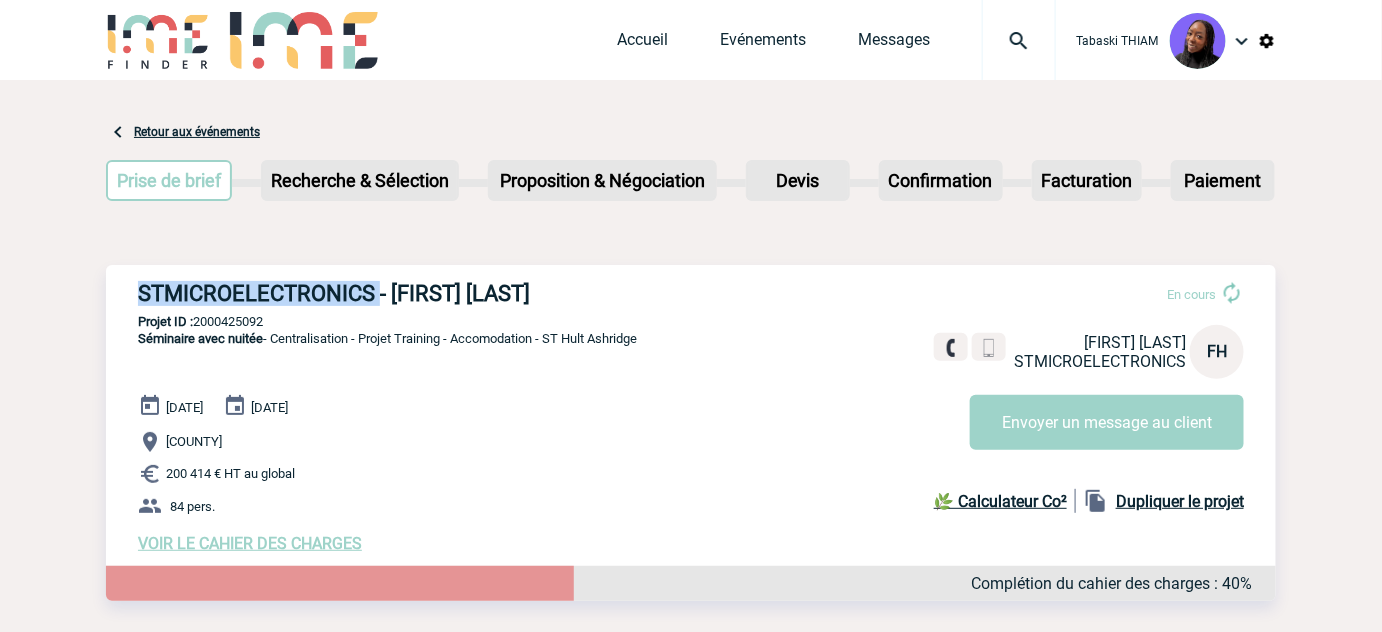 click on "STMICROELECTRONICS - [FIRST] [LAST]" at bounding box center (438, 293) 